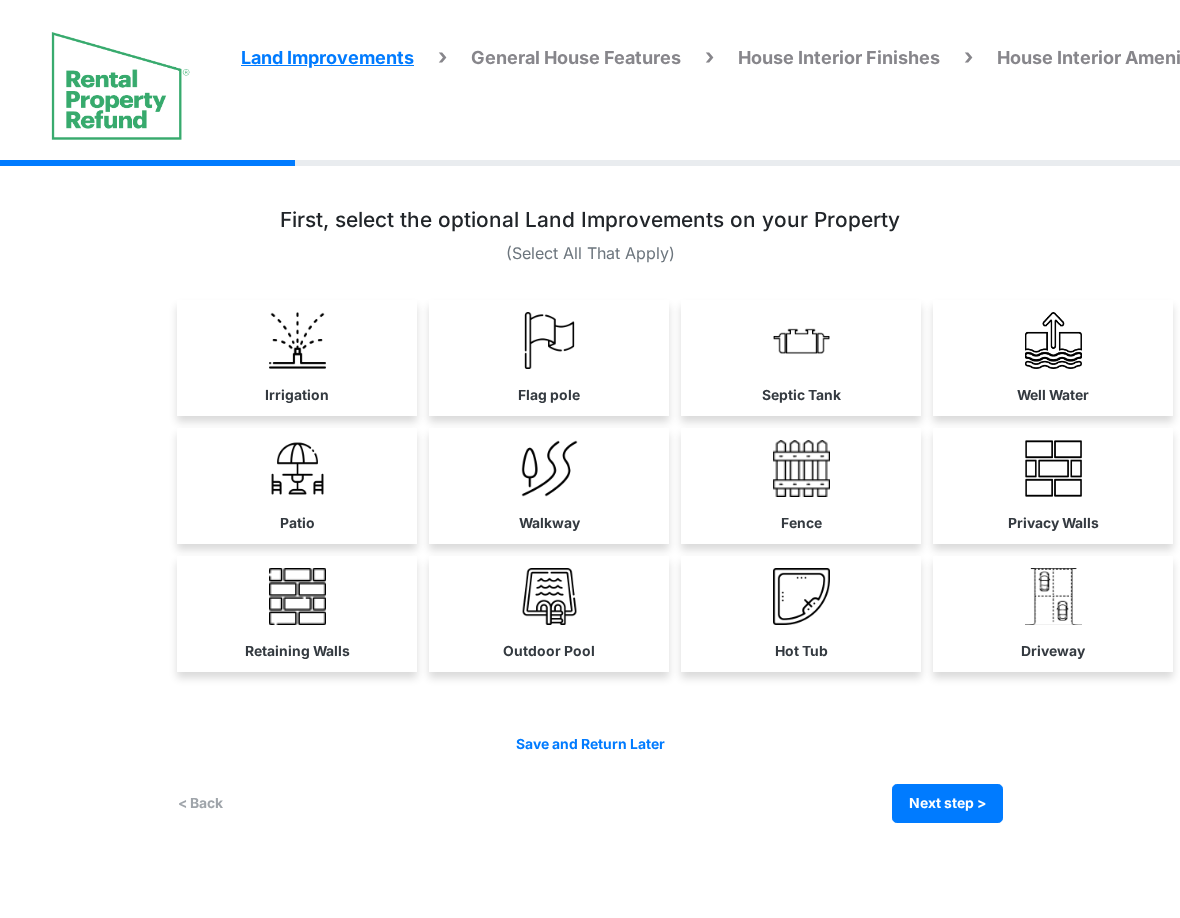 scroll, scrollTop: 0, scrollLeft: 0, axis: both 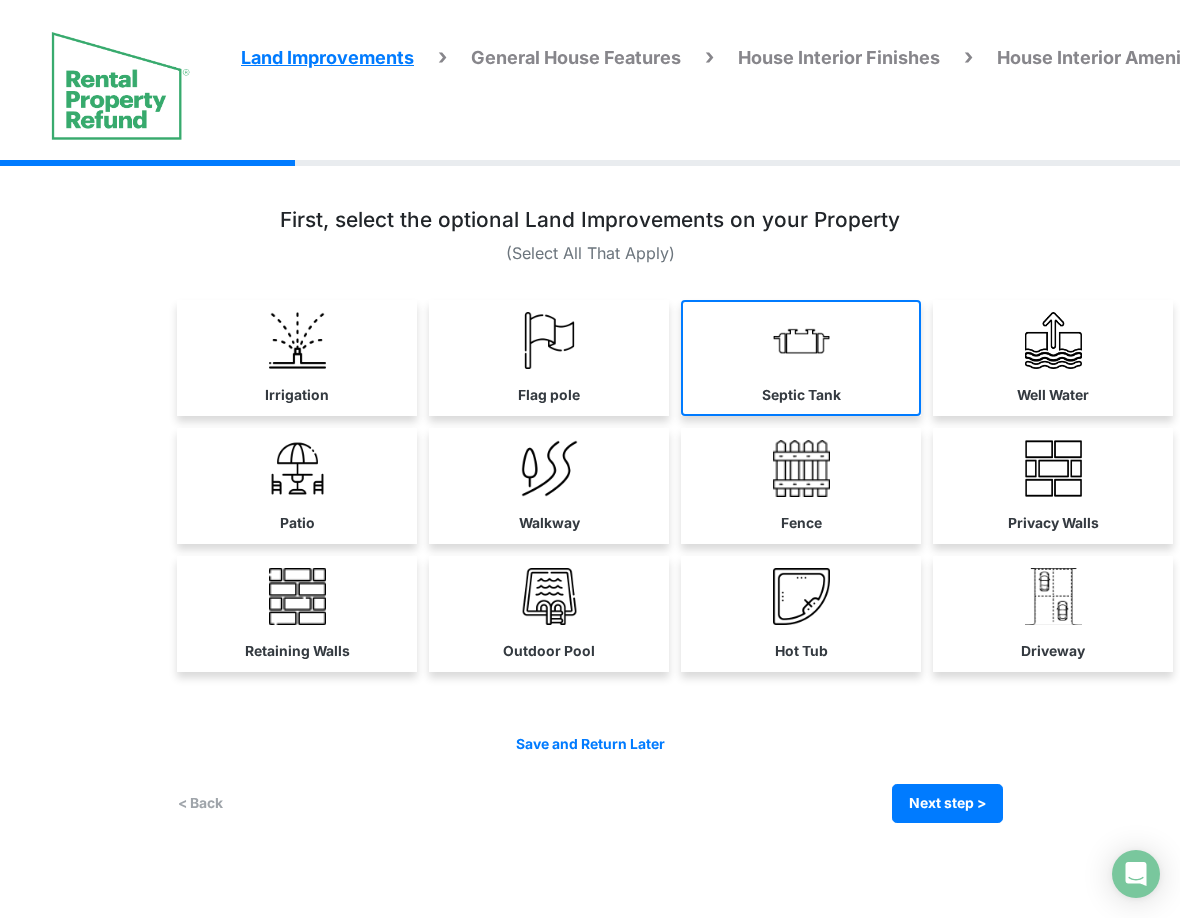 click on "Septic Tank" at bounding box center [801, 358] 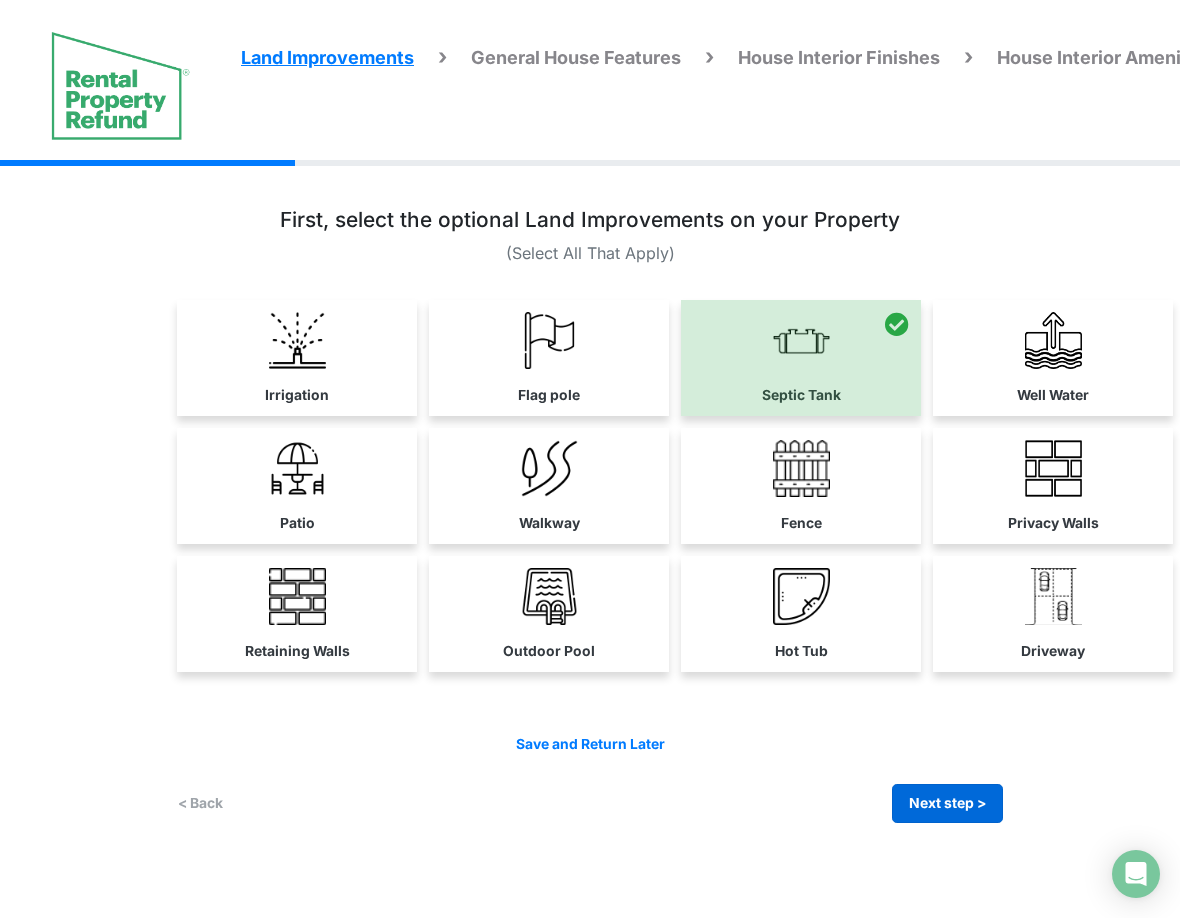 click on "Next step >" at bounding box center (947, 803) 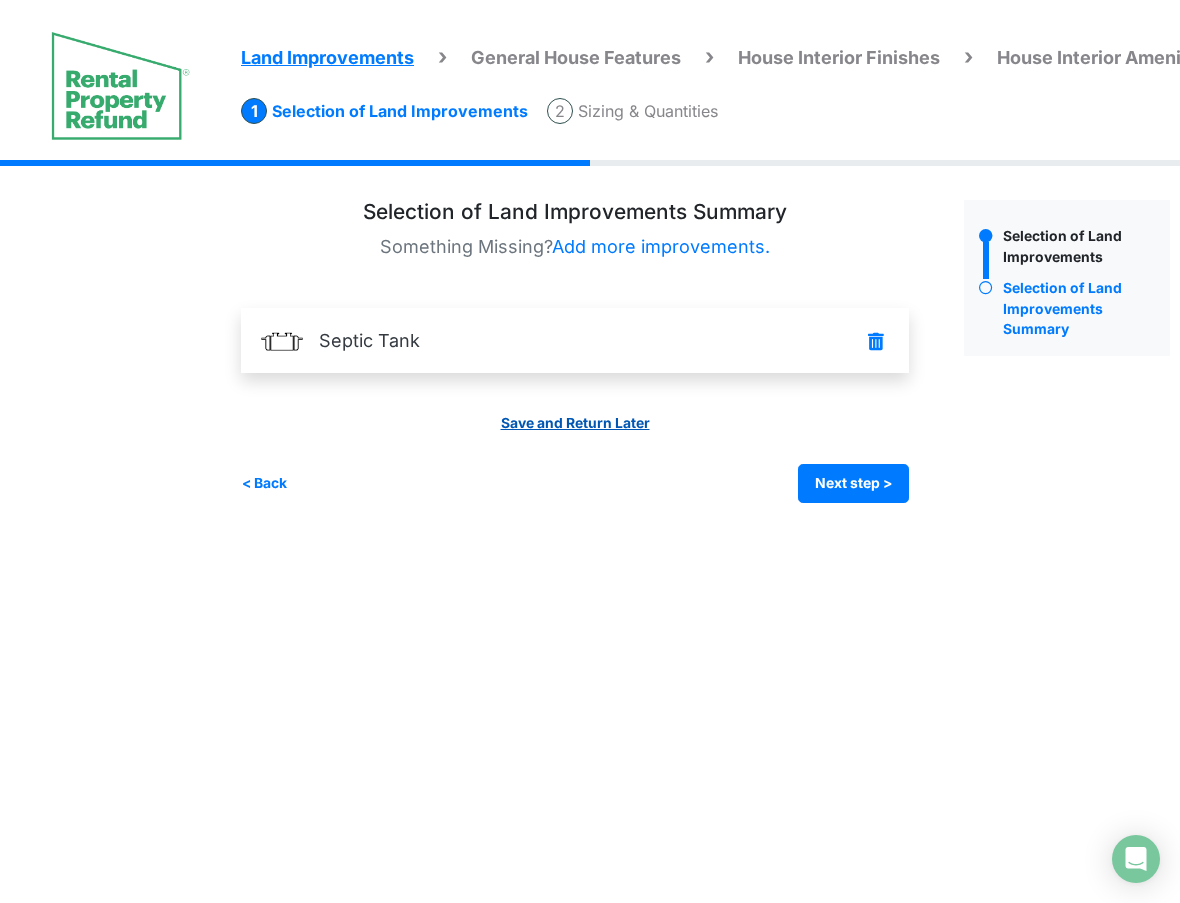 click on "Save and Return Later" at bounding box center [575, 423] 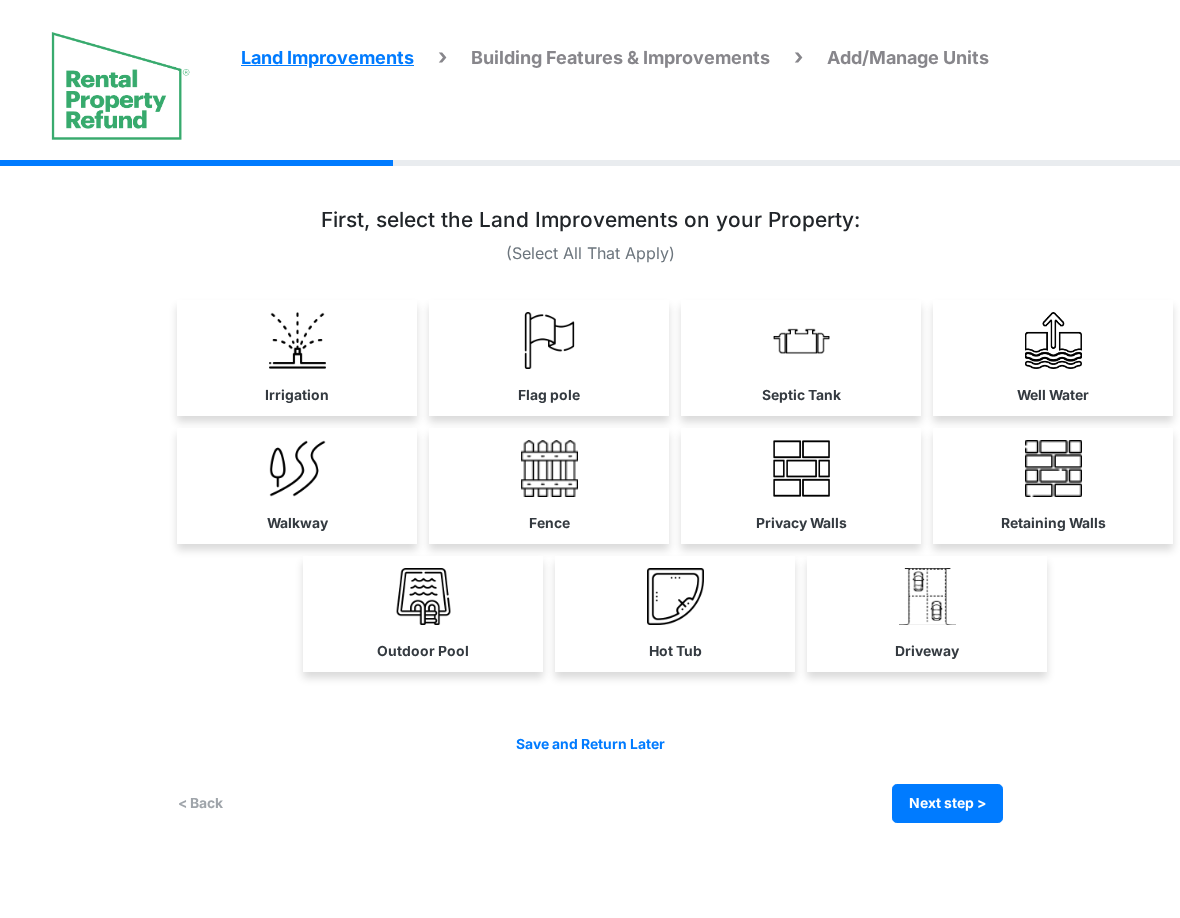 scroll, scrollTop: 0, scrollLeft: 0, axis: both 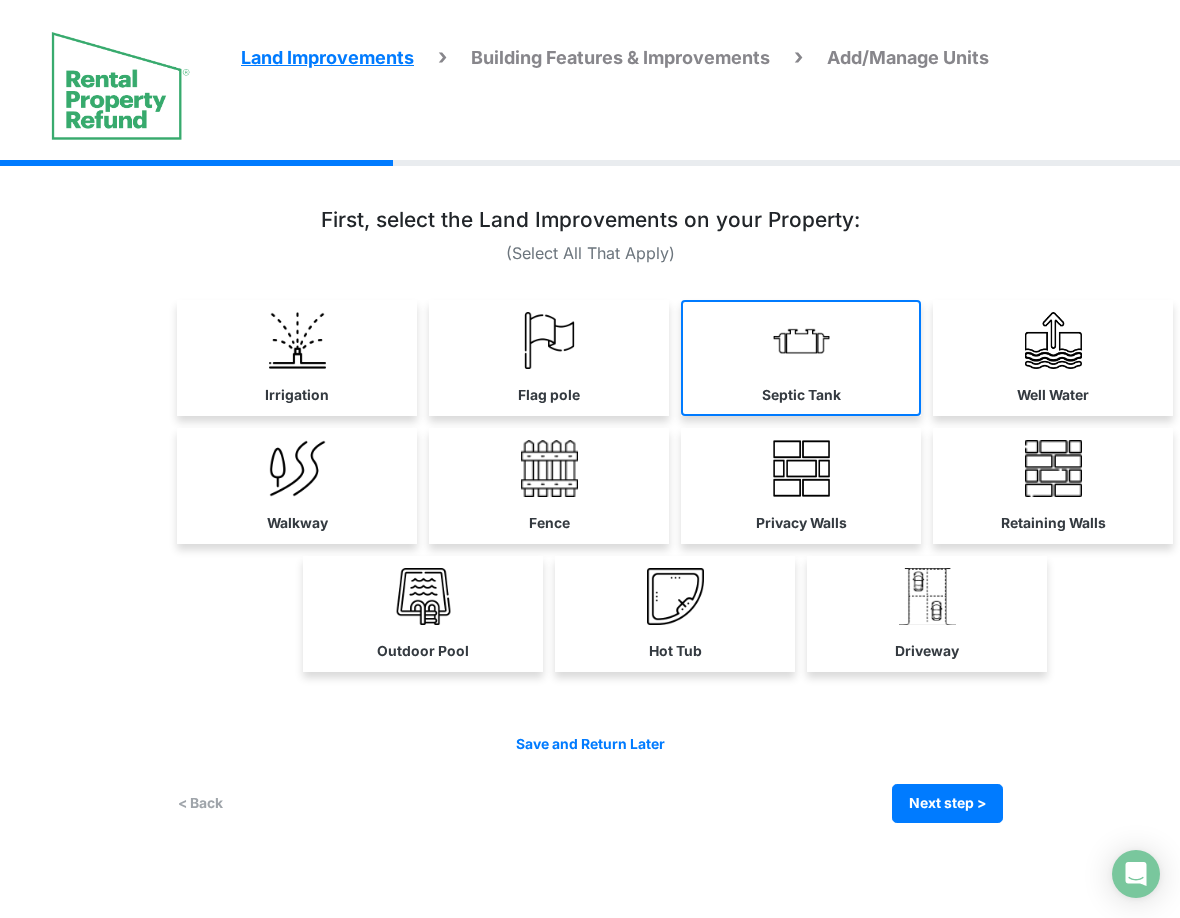 click on "Septic Tank" at bounding box center [801, 395] 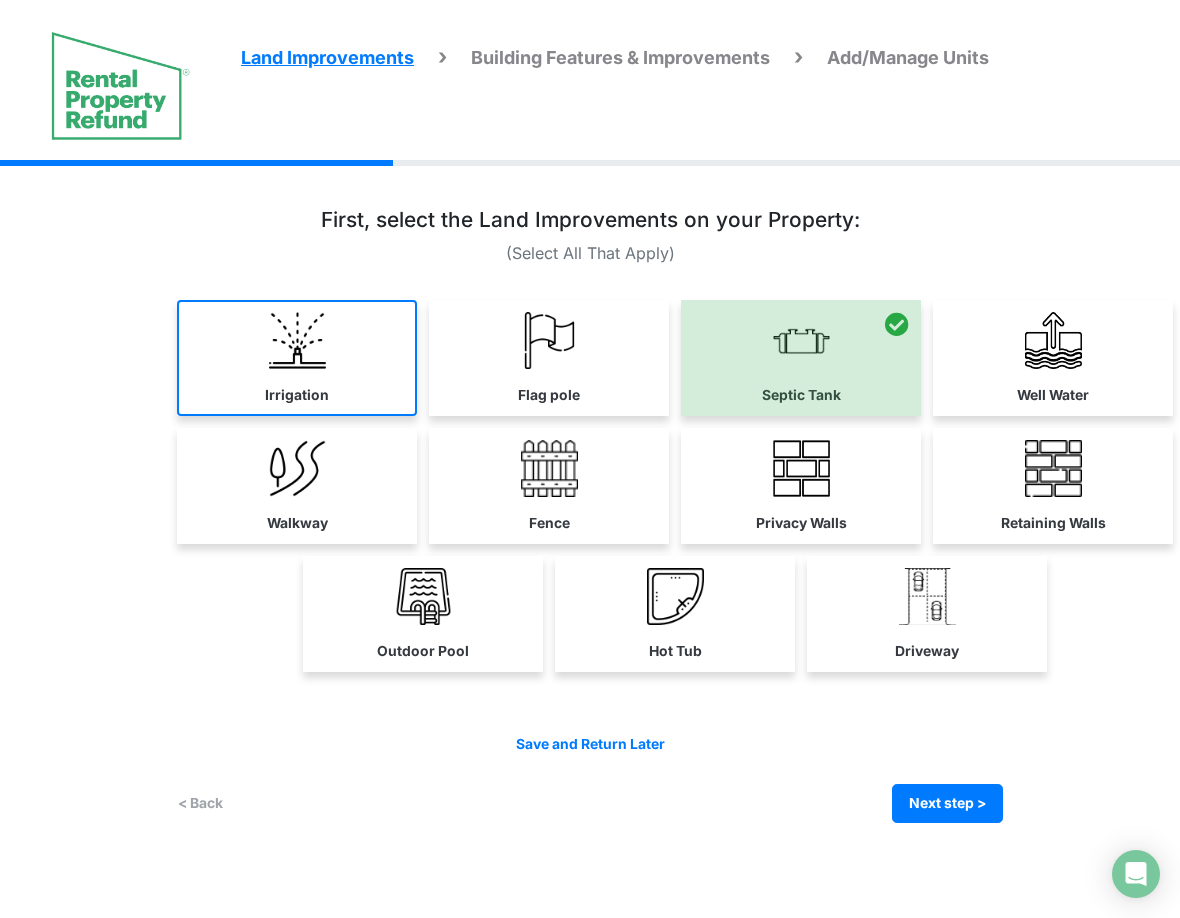 click on "Irrigation" at bounding box center (297, 358) 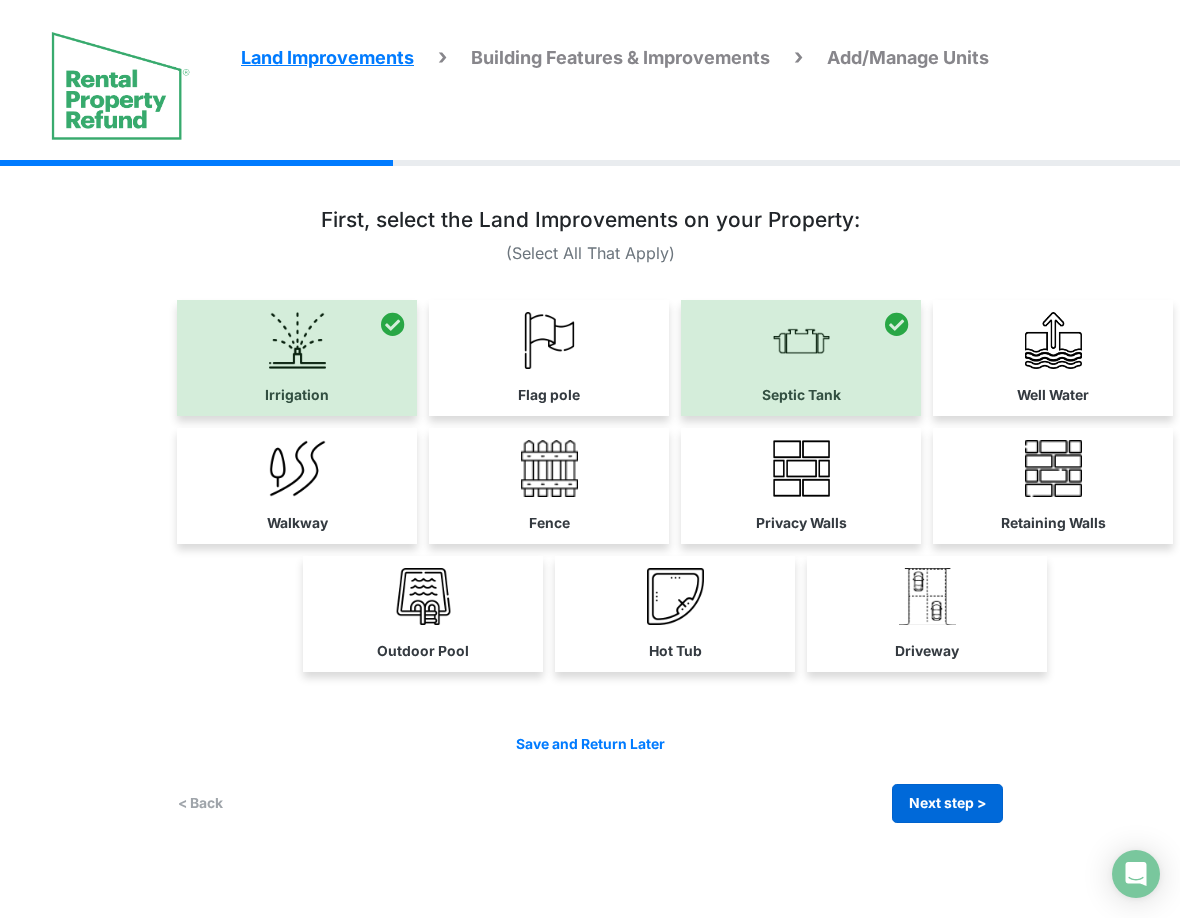 click on "Next step >" at bounding box center (947, 803) 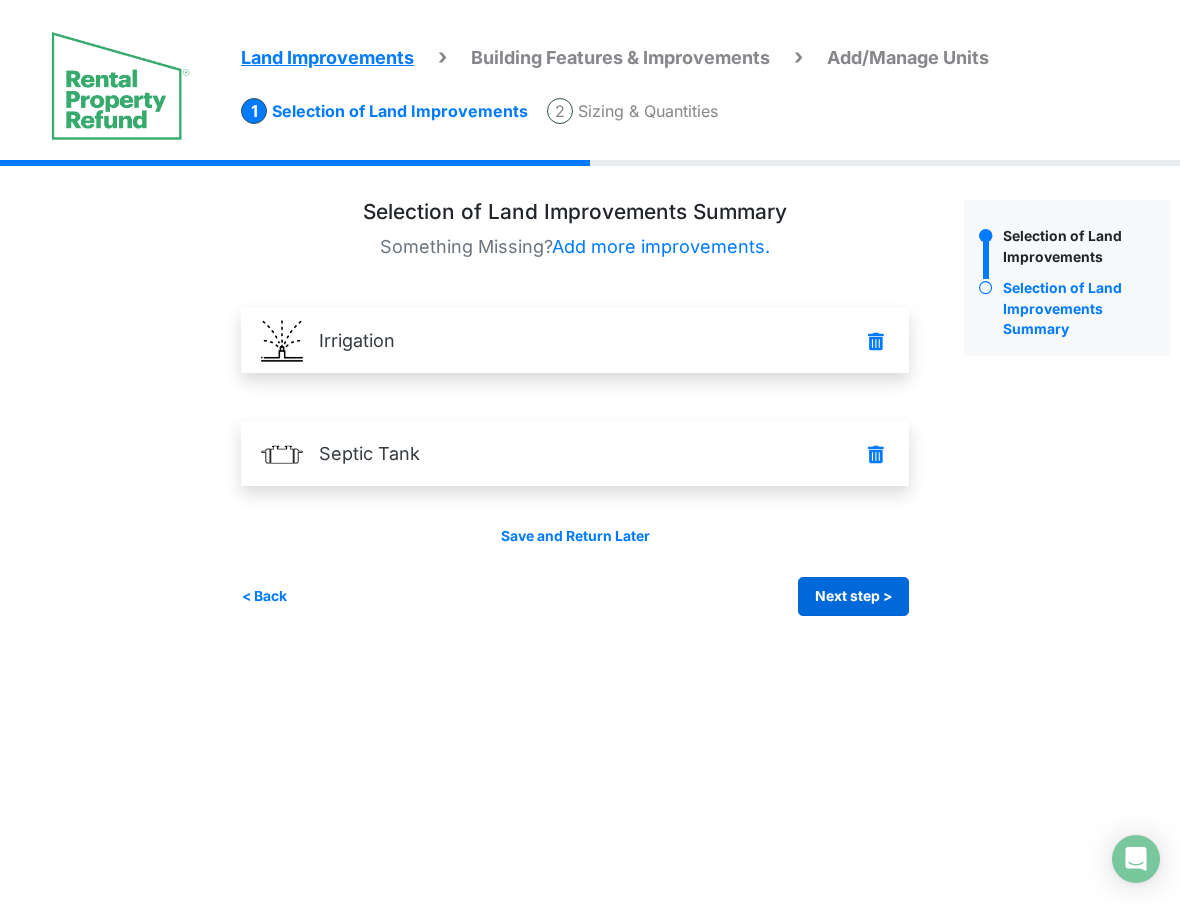 click on "Next step >" at bounding box center (853, 596) 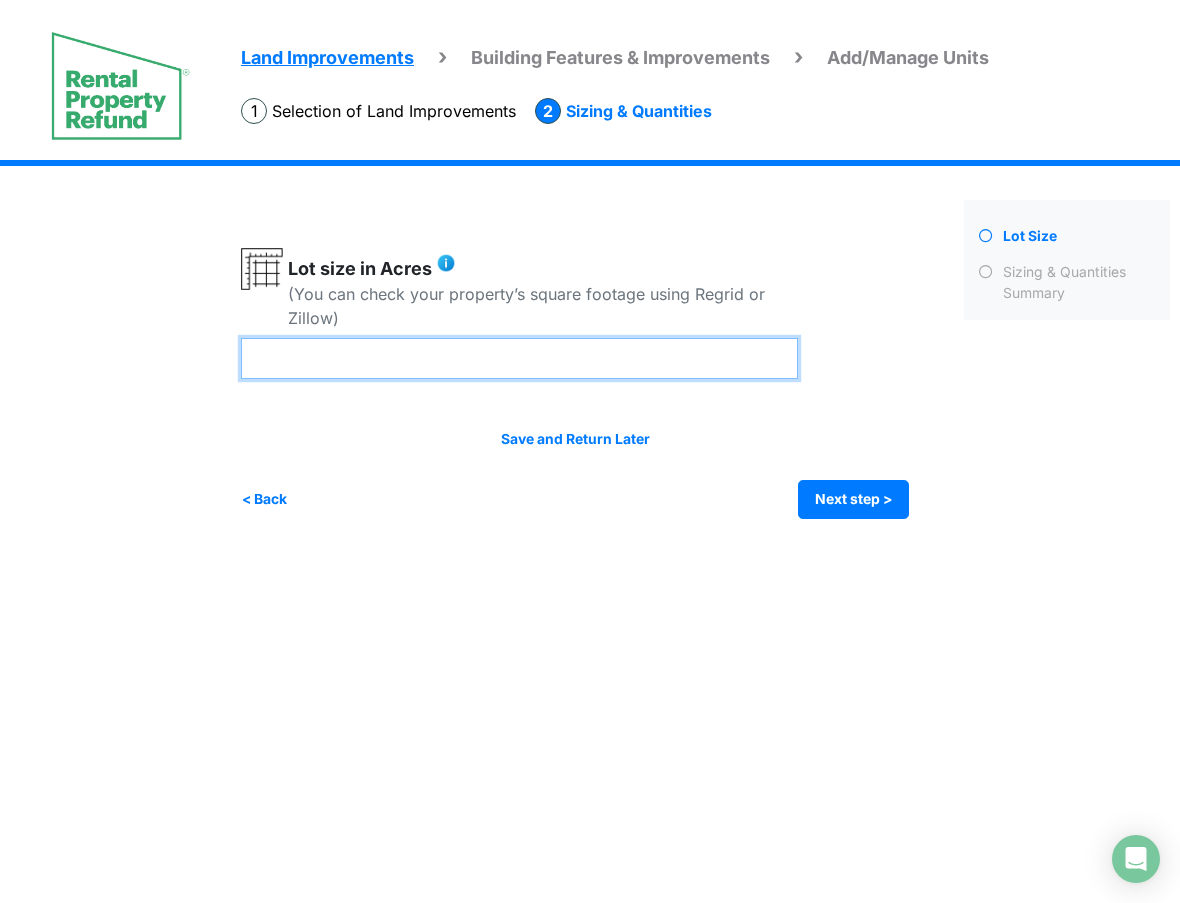 click at bounding box center (519, 358) 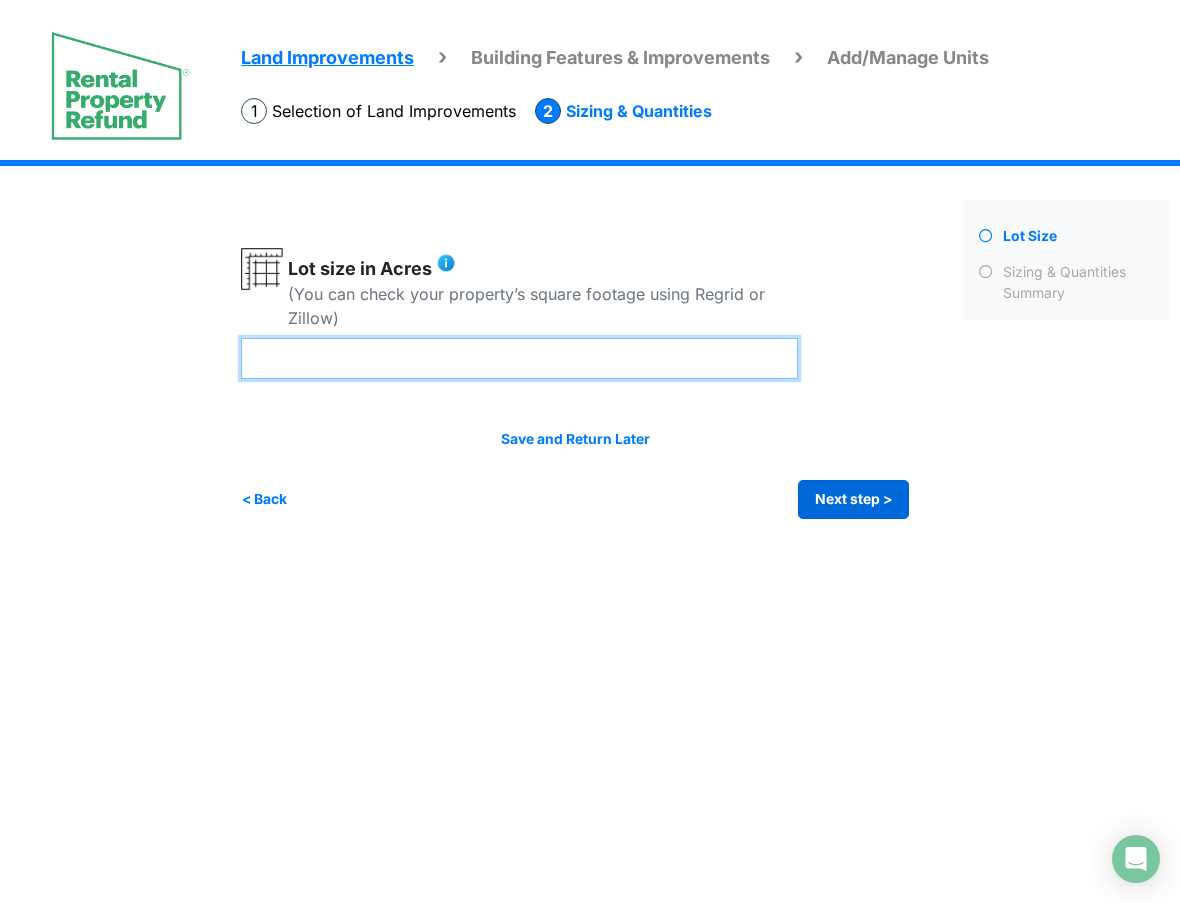 type on "*" 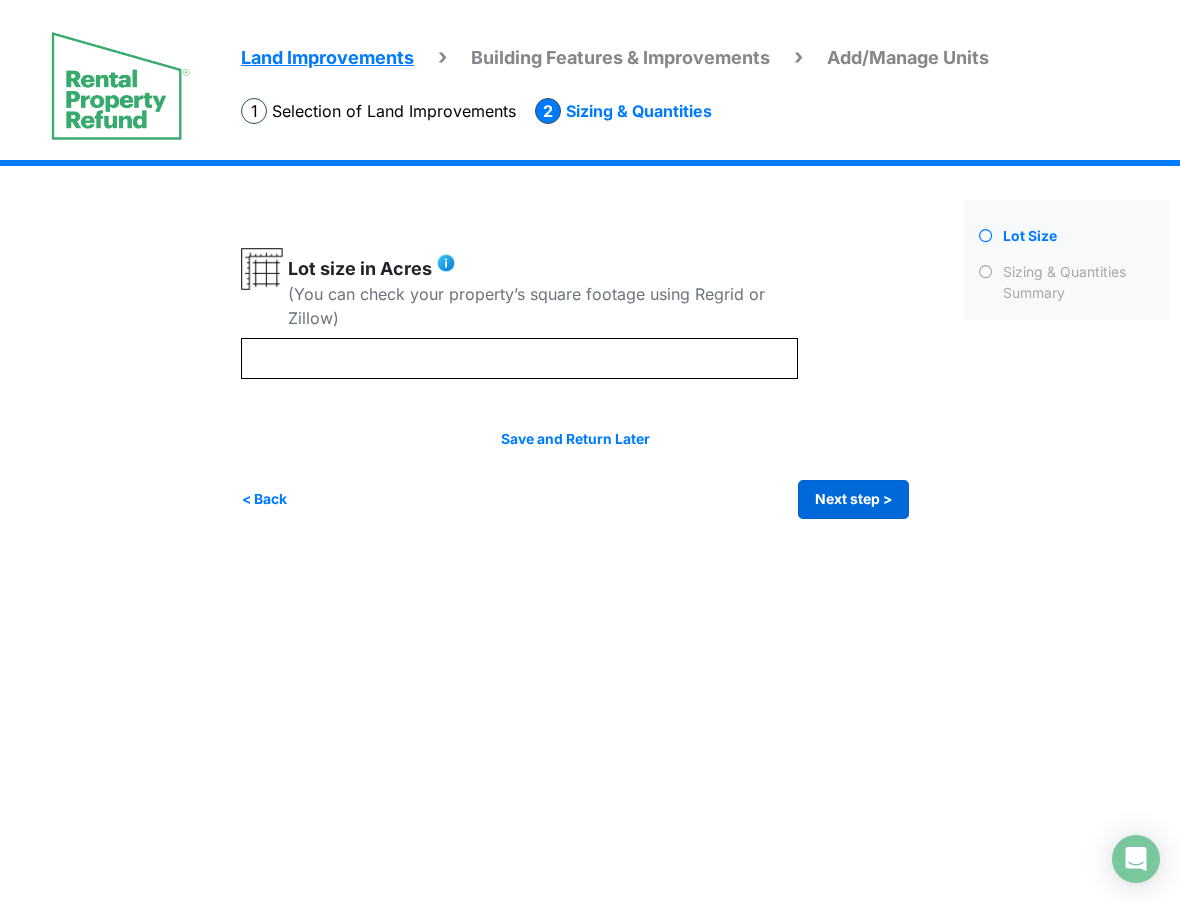 click on "Next step >" at bounding box center [853, 499] 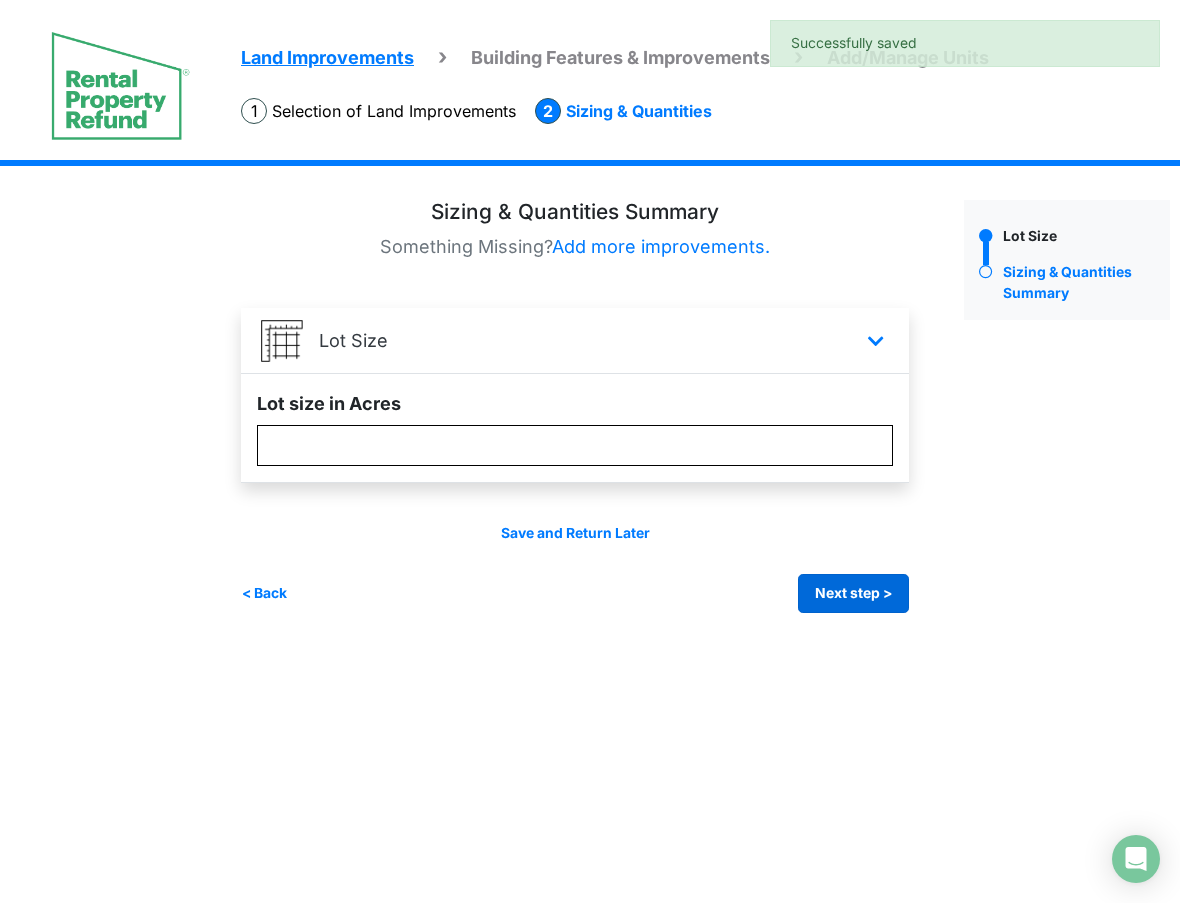 click on "Next step >" at bounding box center [853, 593] 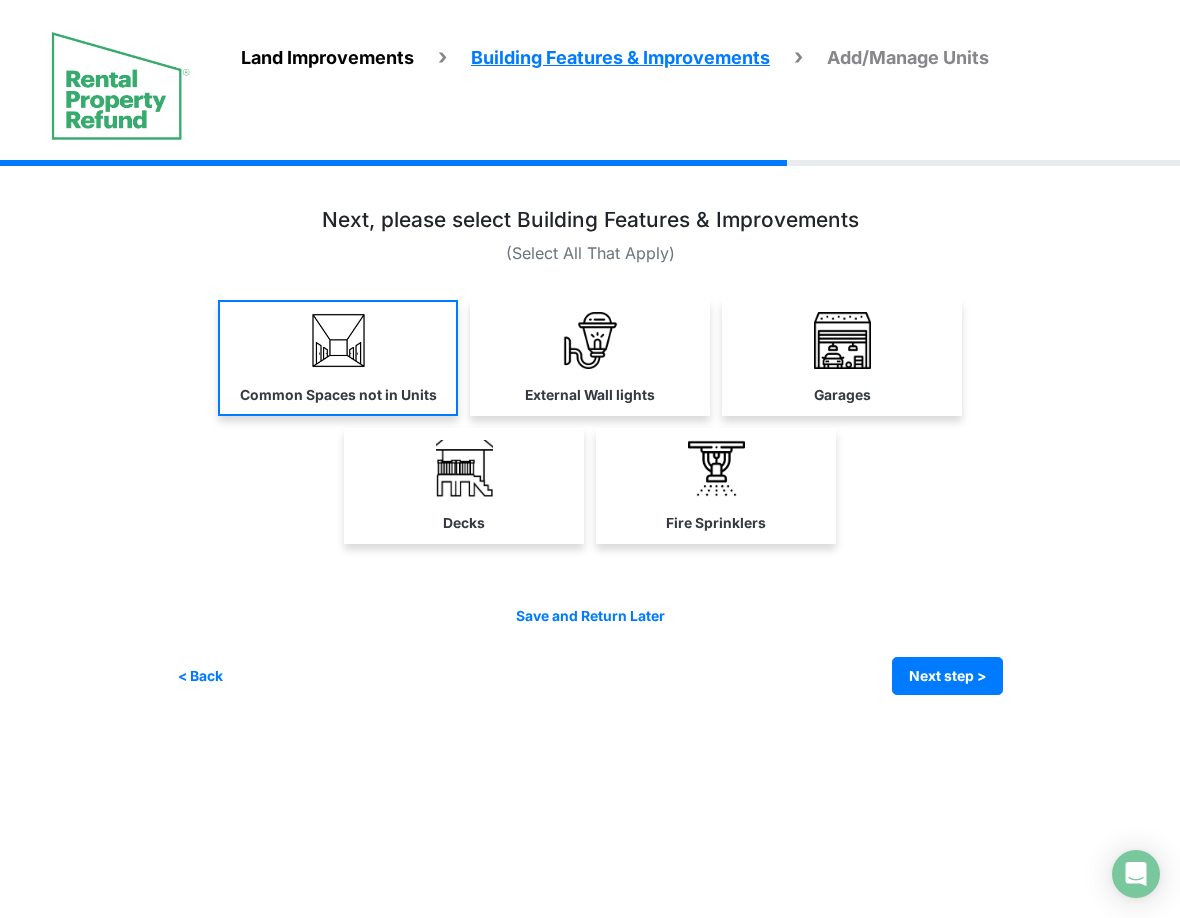 click on "Common Spaces not in Units" at bounding box center [338, 358] 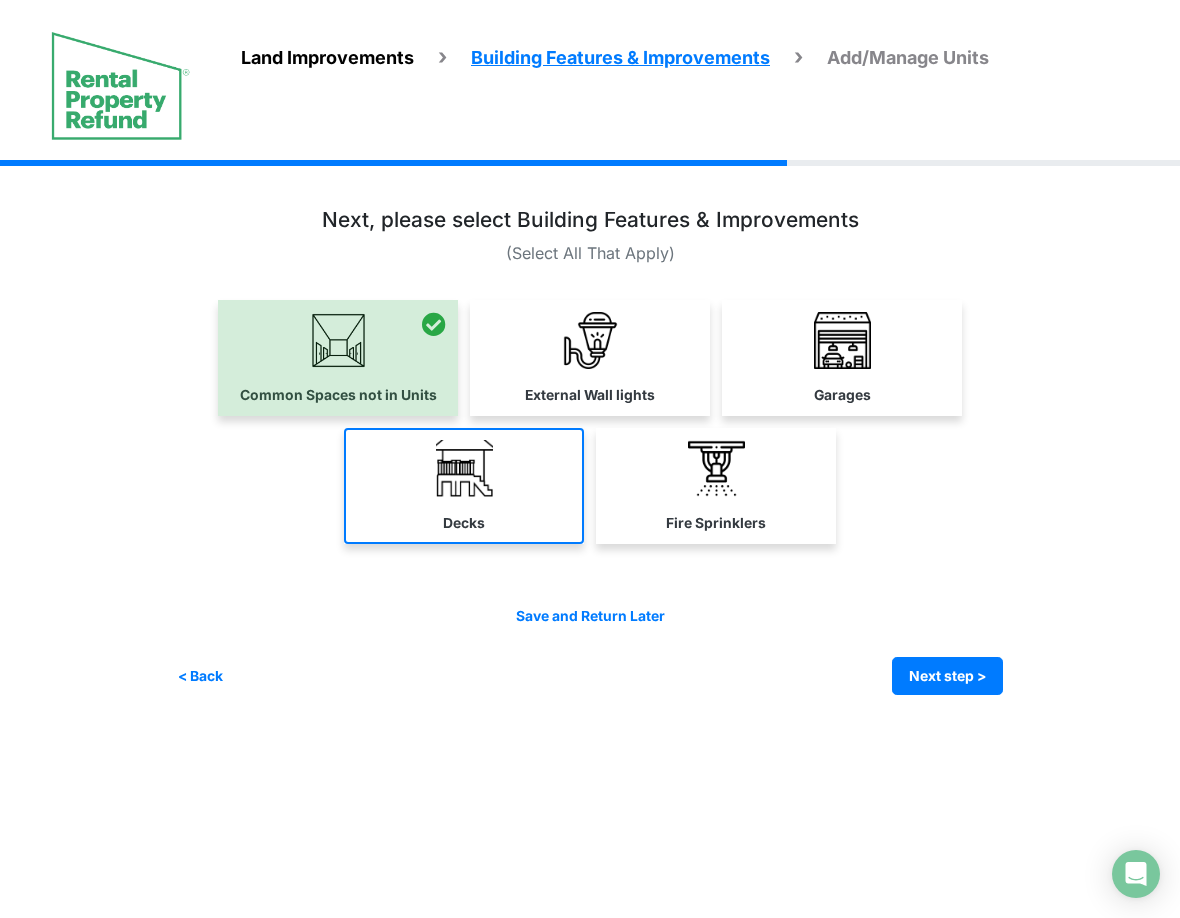 click at bounding box center (464, 468) 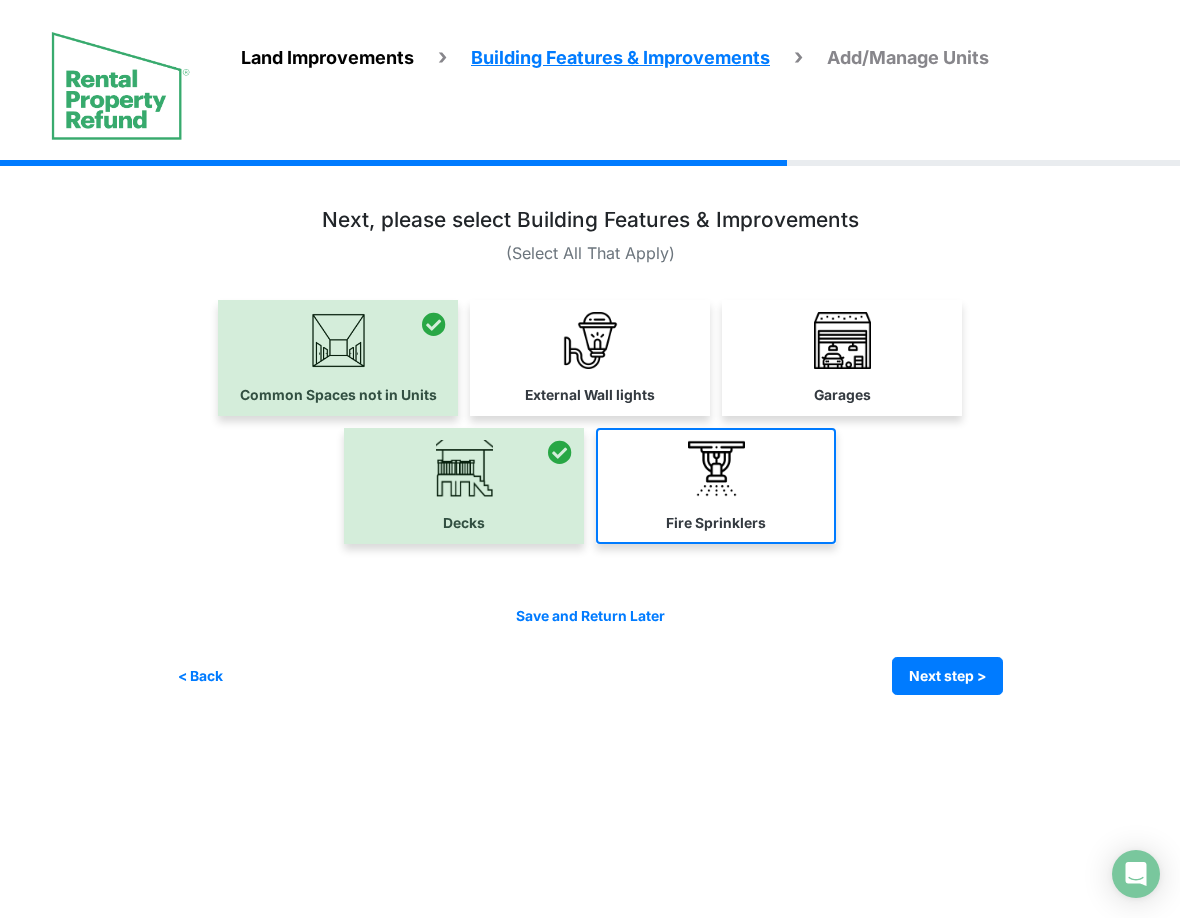 click at bounding box center [716, 468] 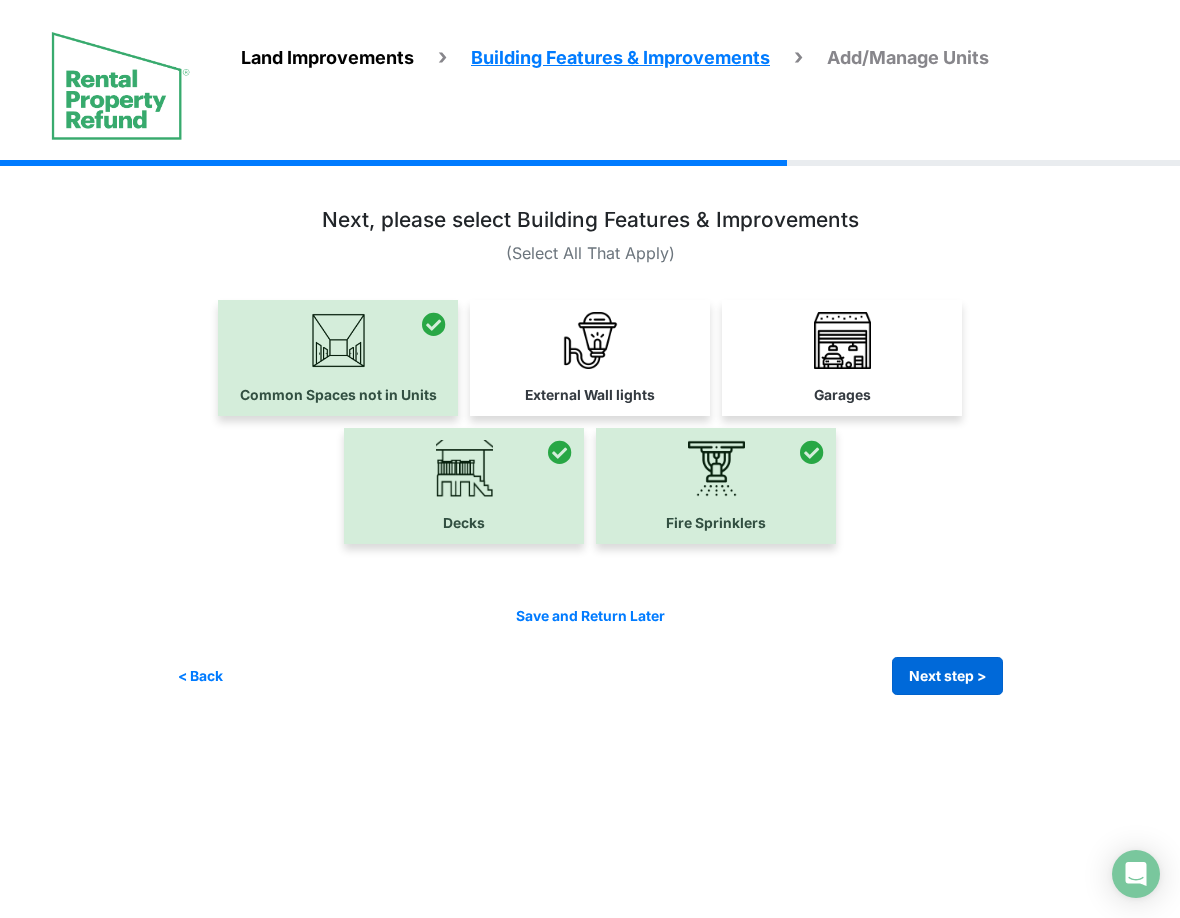 click on "Next step >" at bounding box center [947, 676] 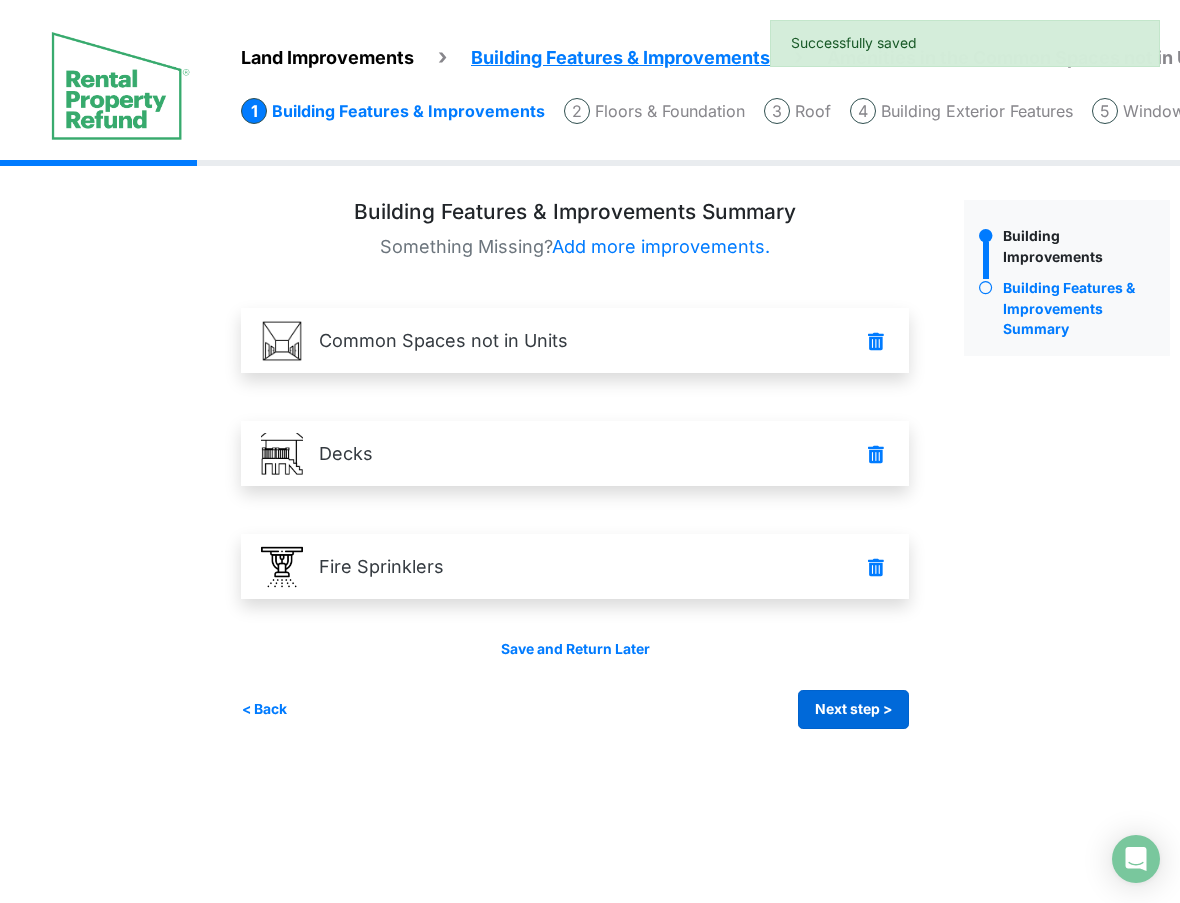 click on "Next step >" at bounding box center (853, 709) 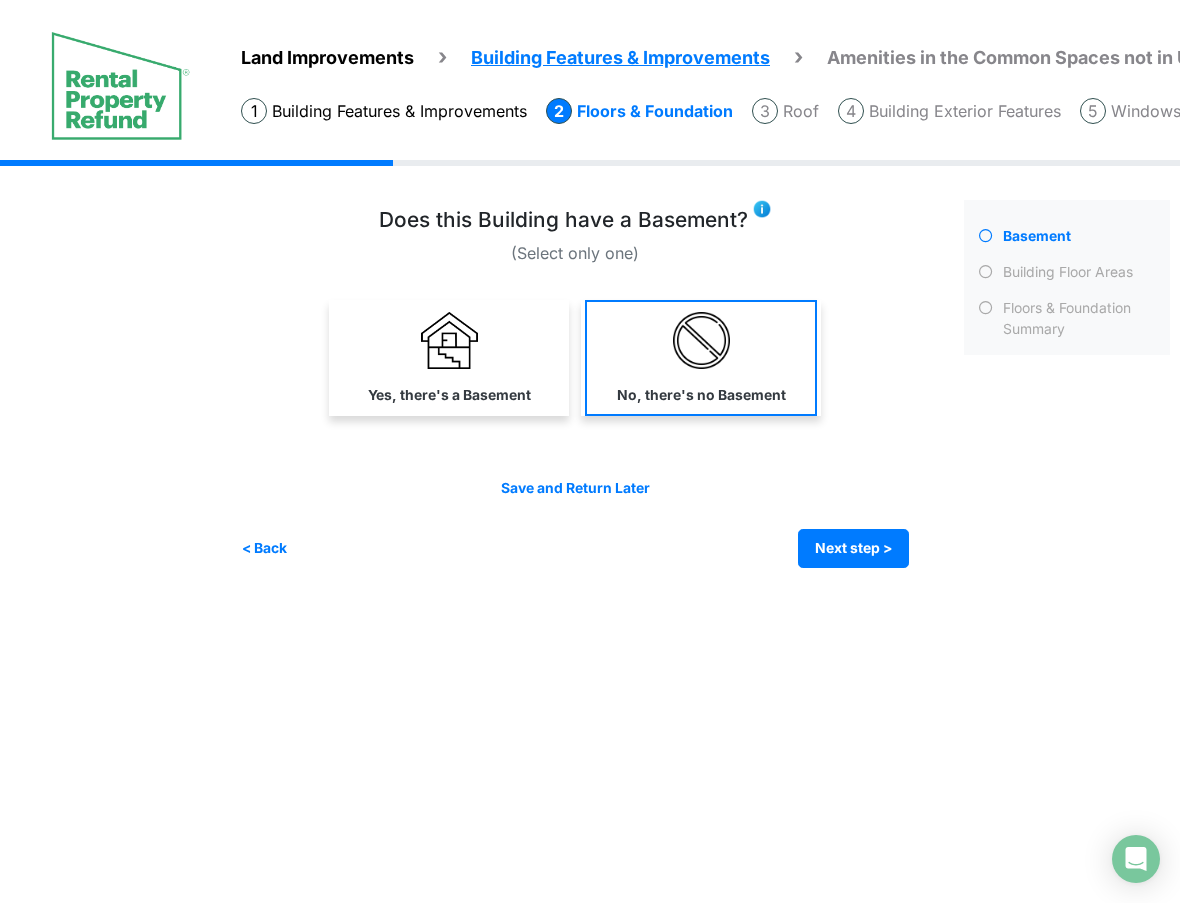 click on "No, there's no Basement" at bounding box center (701, 358) 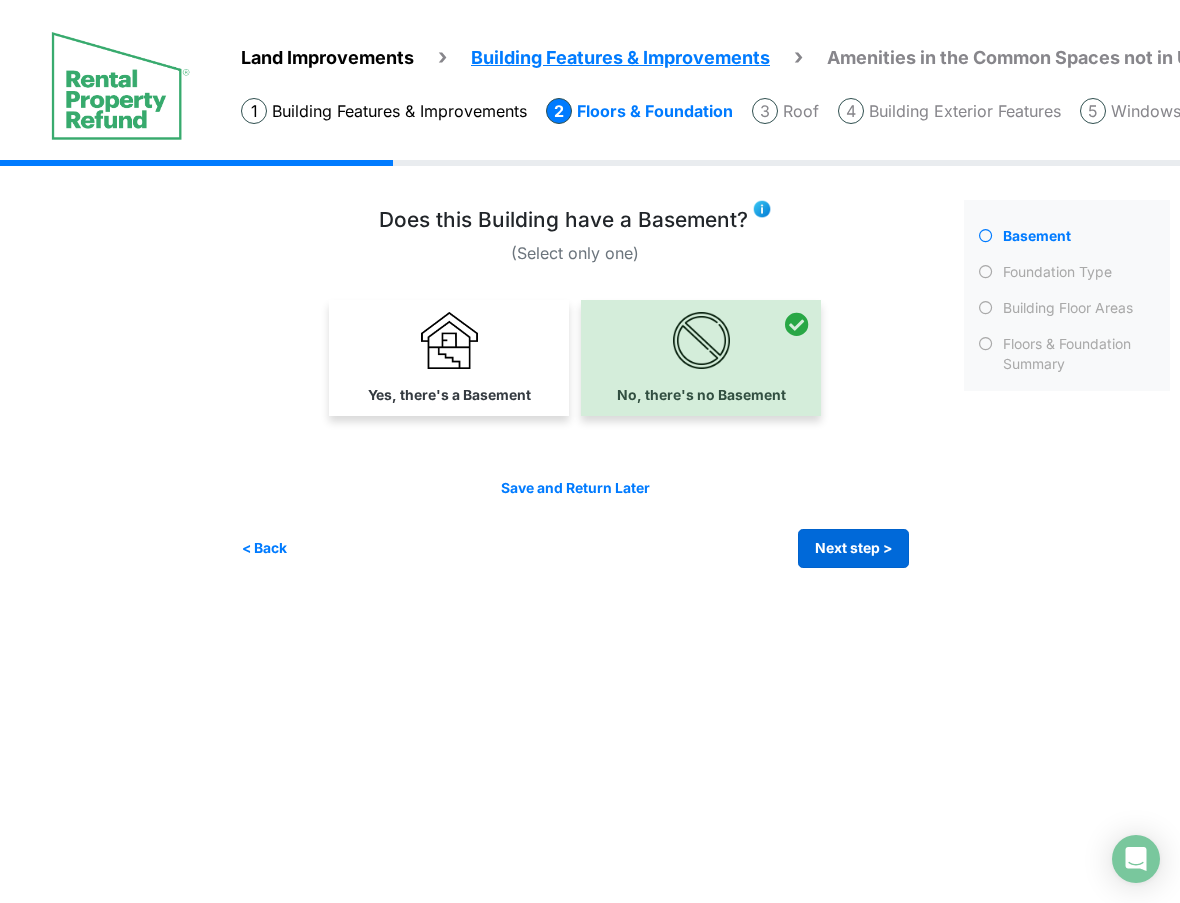 click on "Next step >" at bounding box center (853, 548) 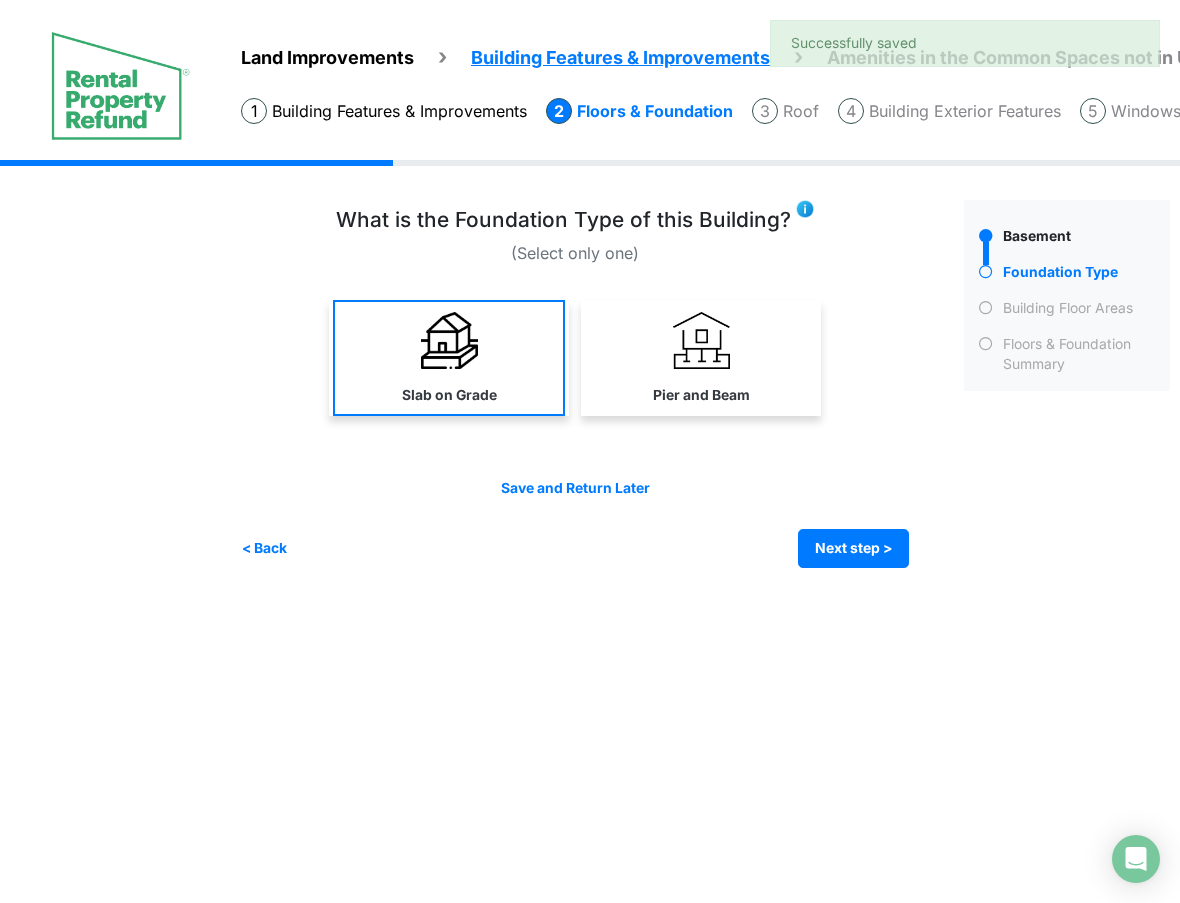 click on "Slab on Grade" at bounding box center [449, 358] 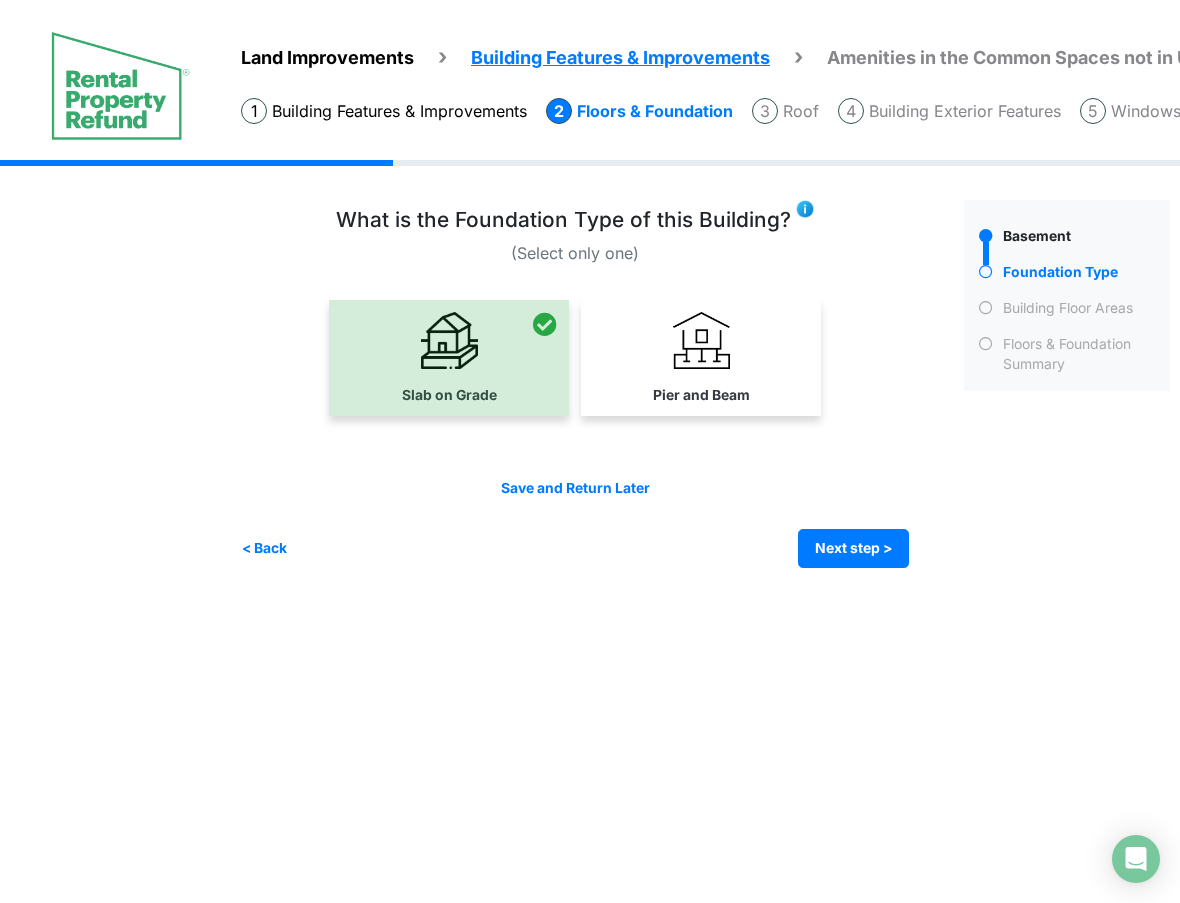 click on "(Select only one)" at bounding box center [595, 388] 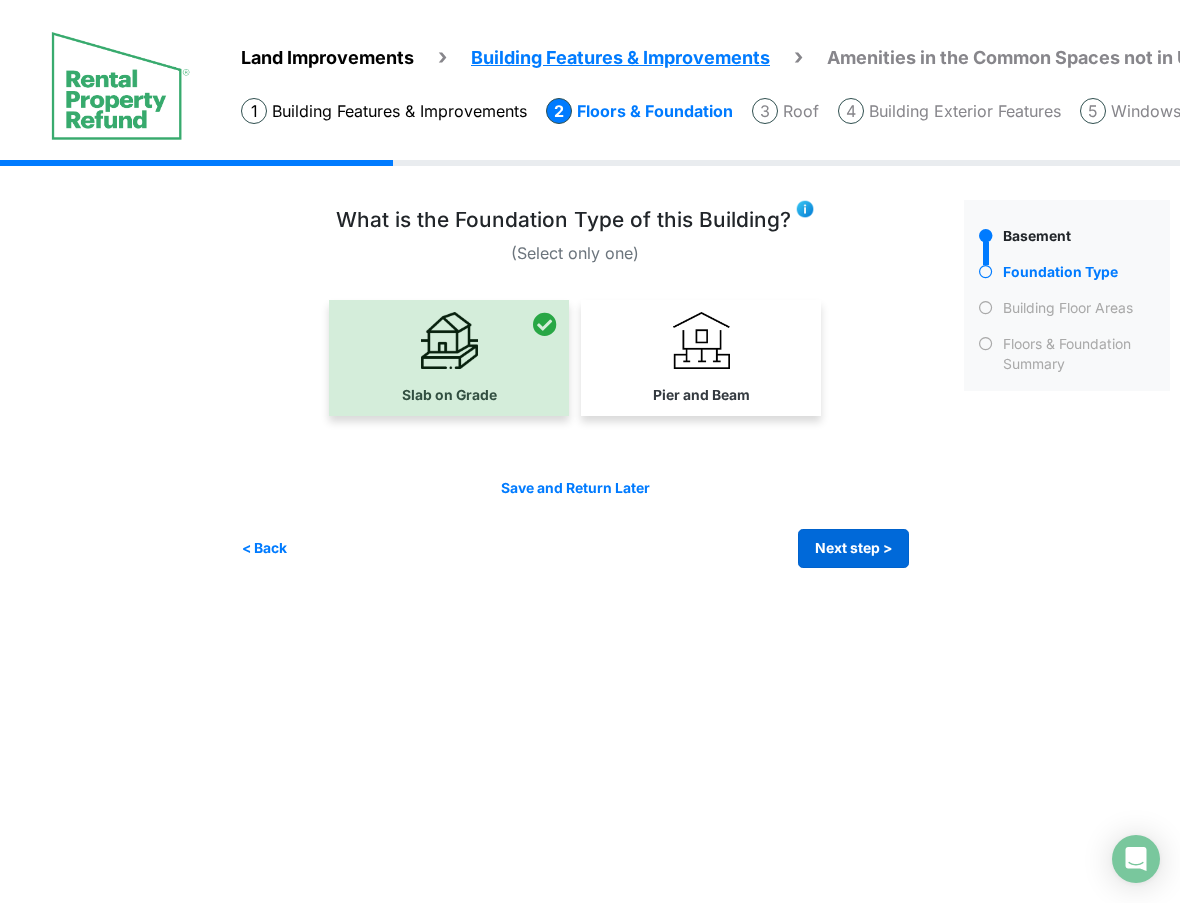 click on "Next step >" at bounding box center [853, 548] 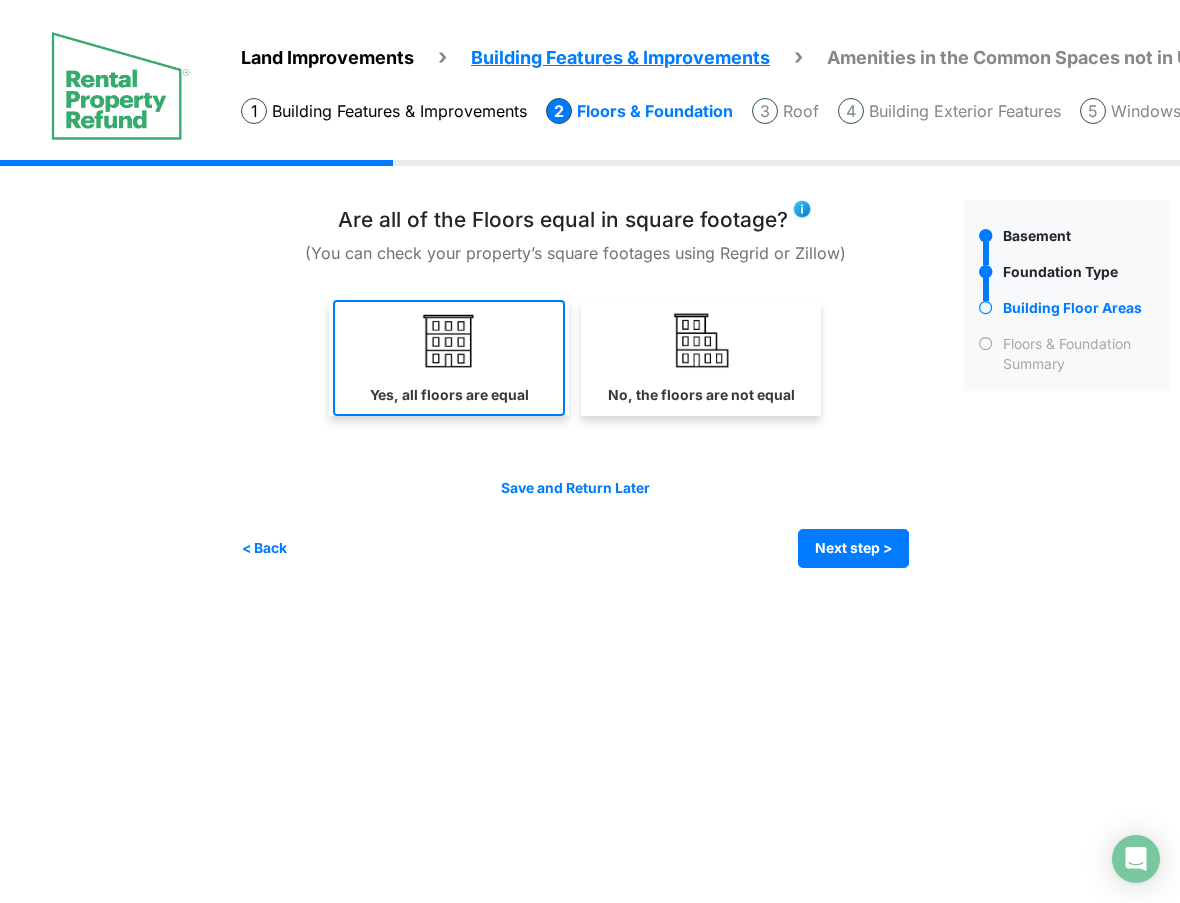 click on "Yes, all floors are equal" at bounding box center [449, 395] 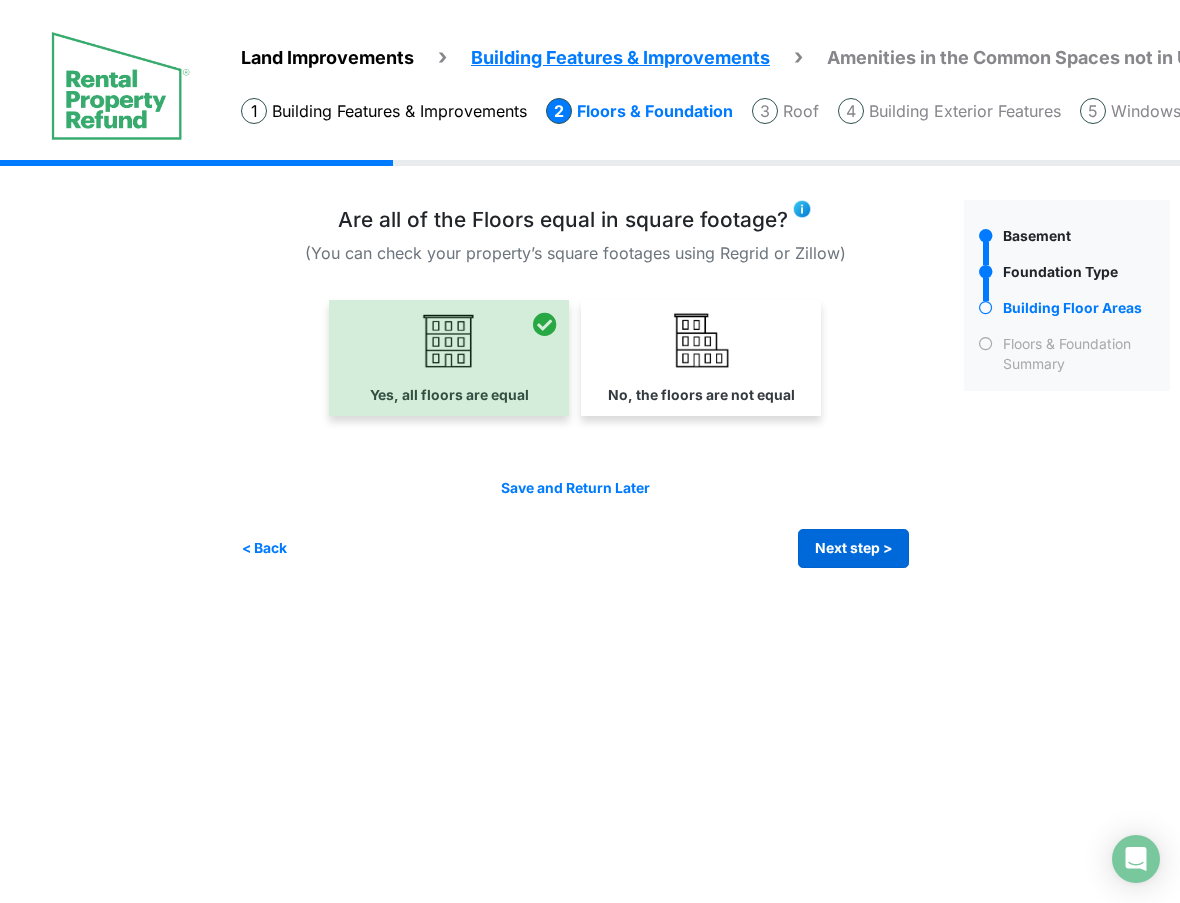 click on "Next step >" at bounding box center [853, 548] 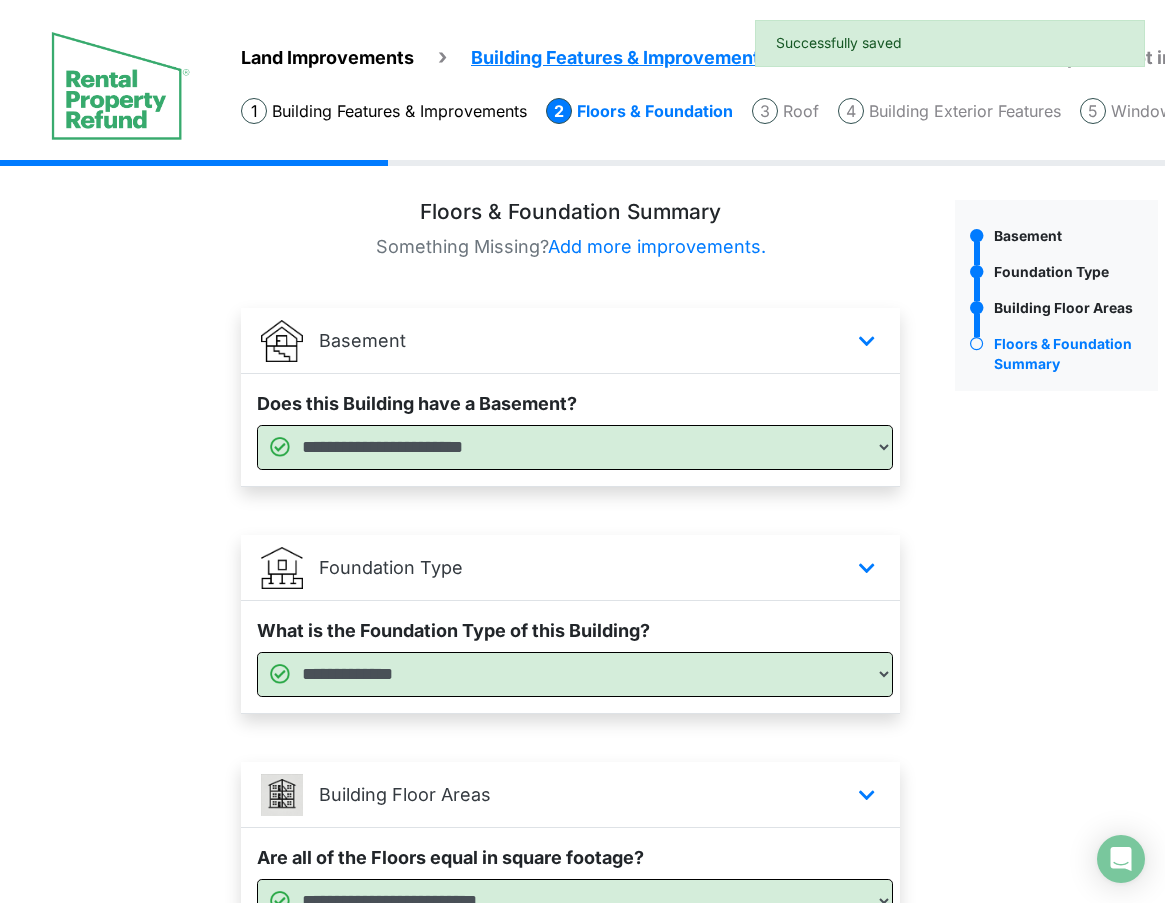 scroll, scrollTop: 195, scrollLeft: 0, axis: vertical 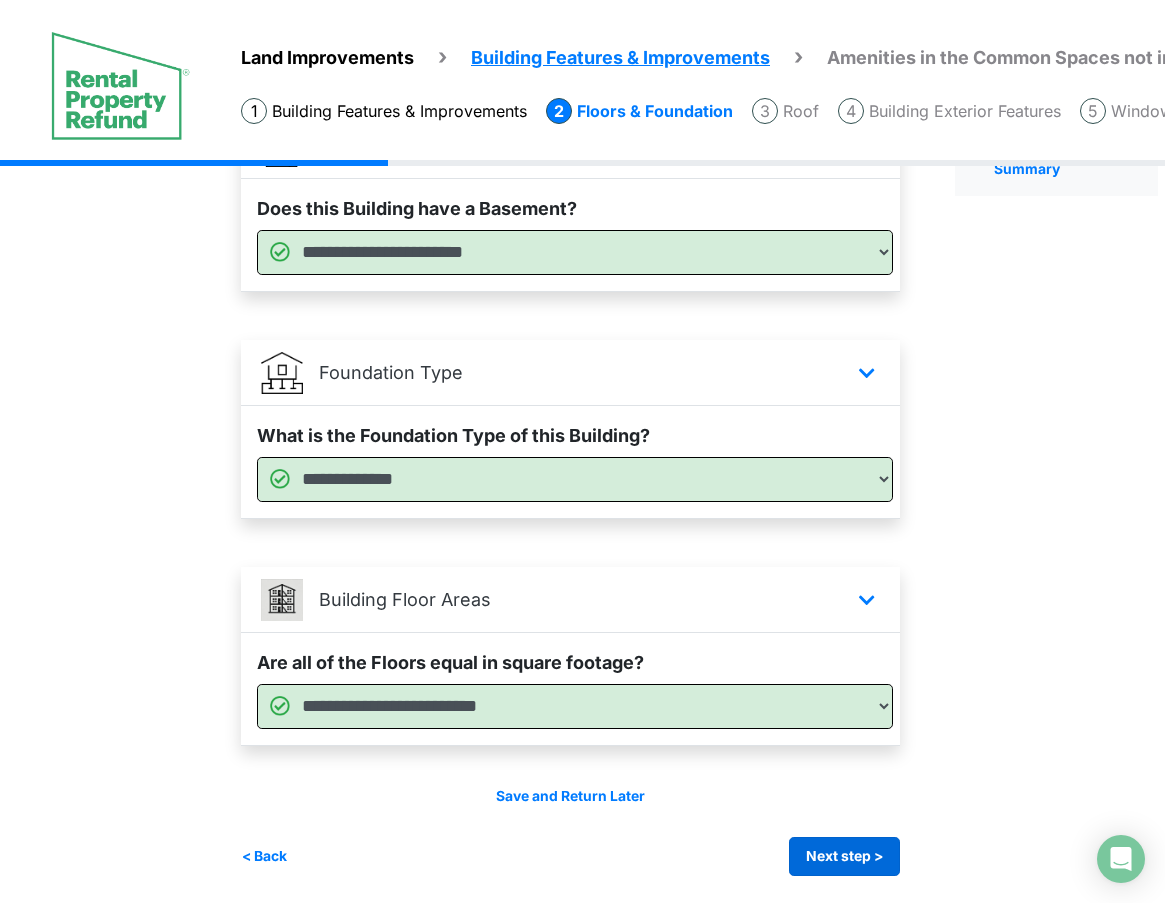 click on "Next step >" at bounding box center (844, 856) 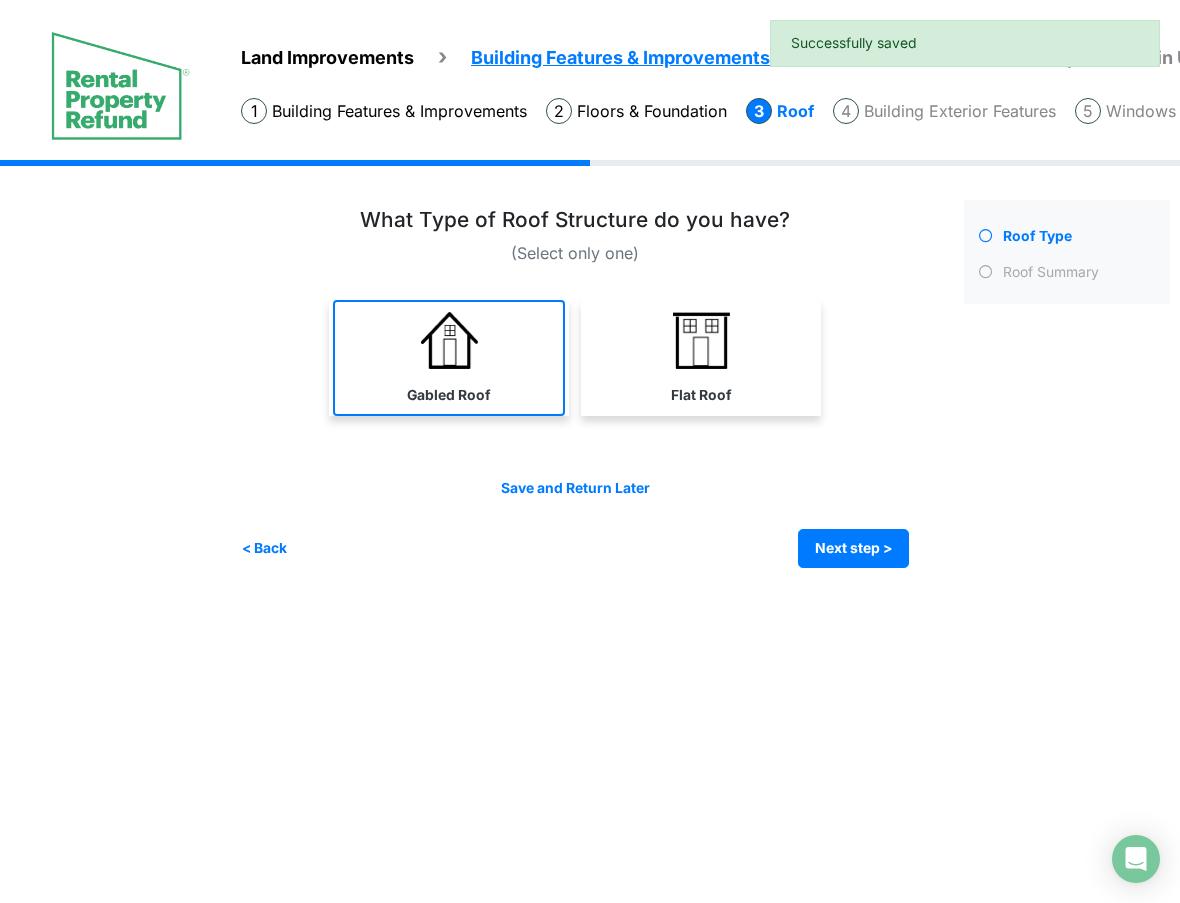 click on "Gabled Roof" at bounding box center (449, 358) 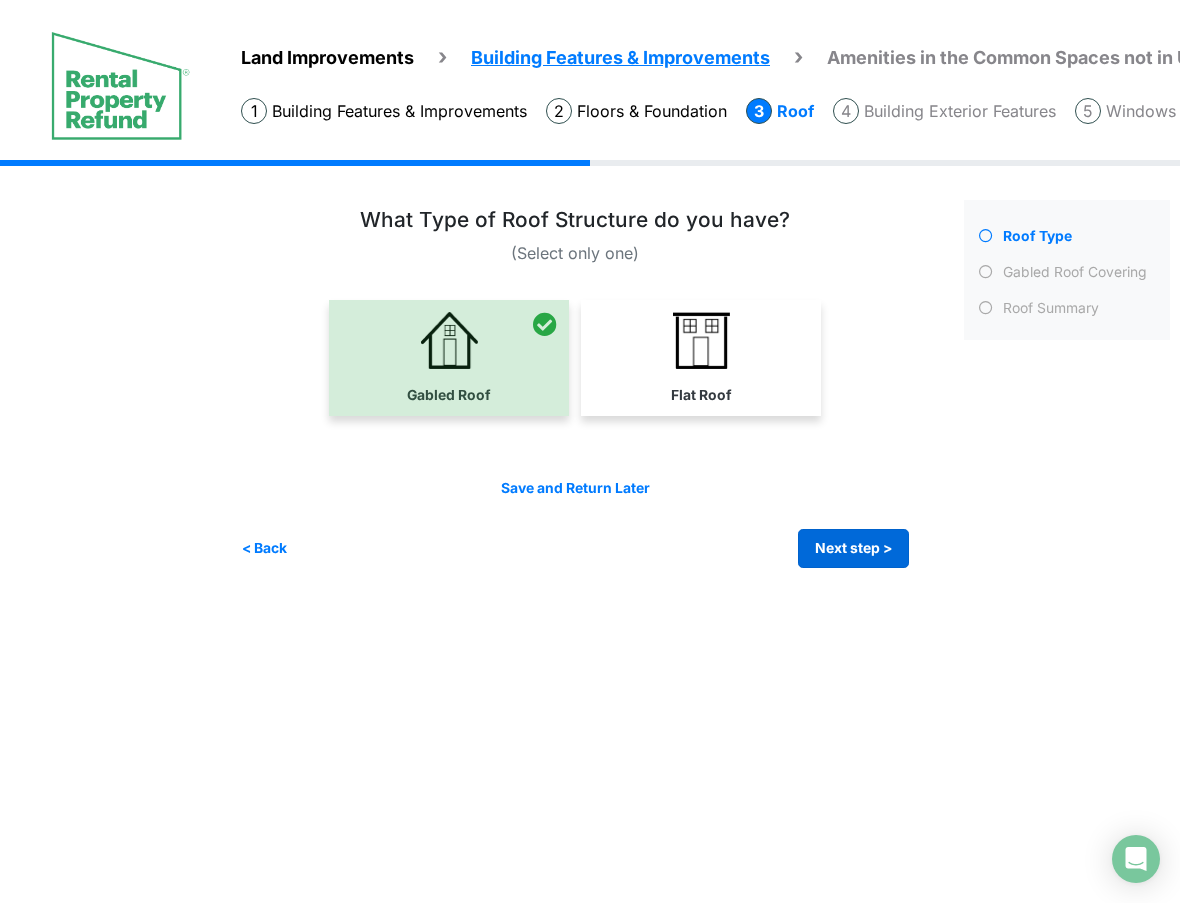 click on "Next step >" at bounding box center [853, 548] 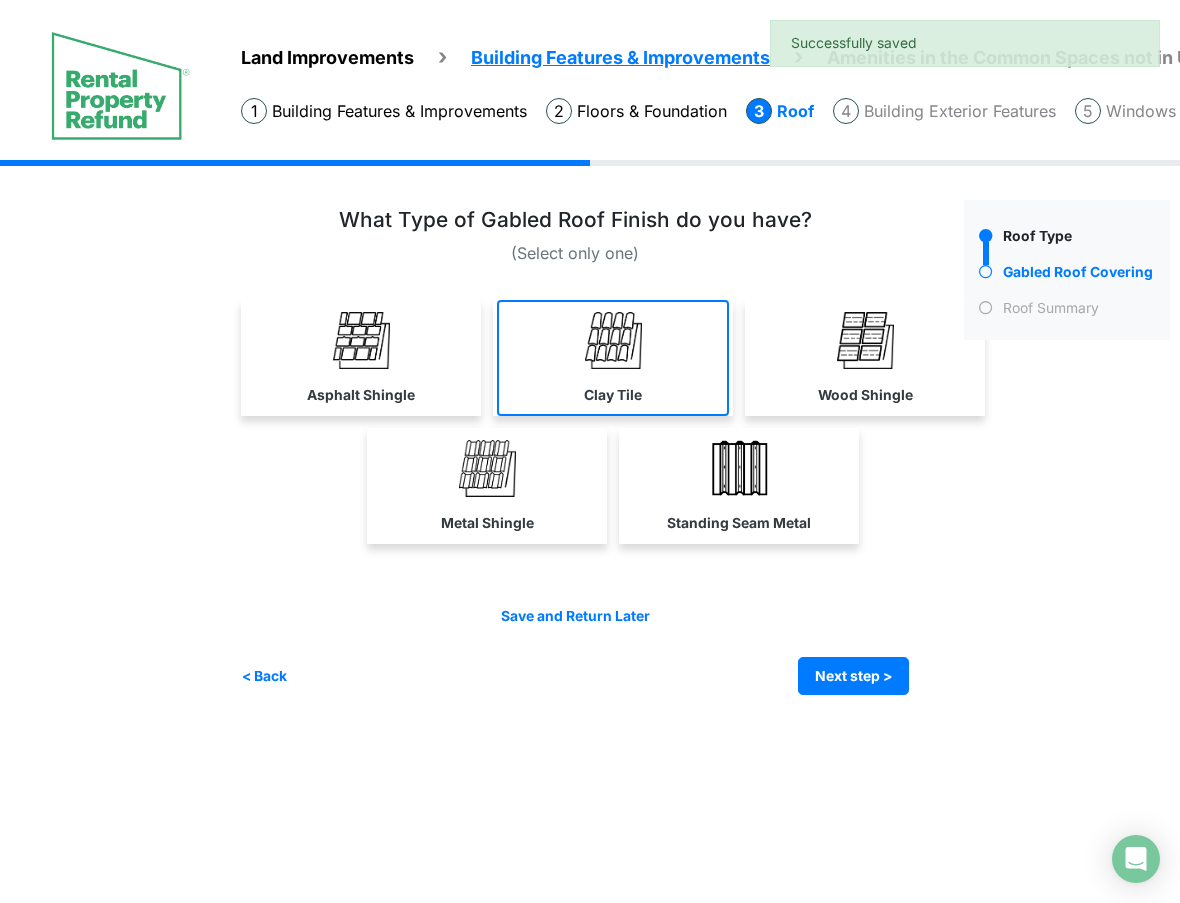 click on "Clay Tile" at bounding box center [613, 358] 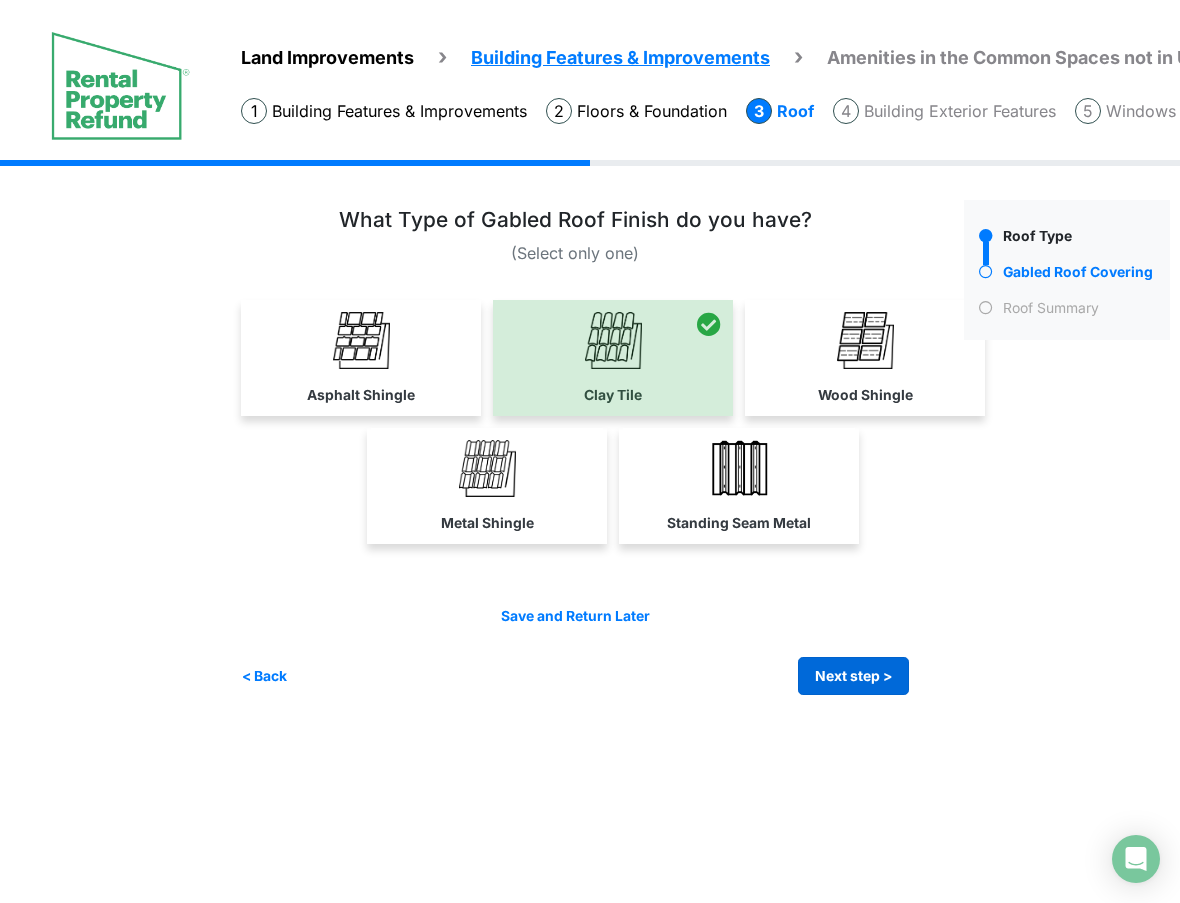click on "Next step >" at bounding box center (853, 676) 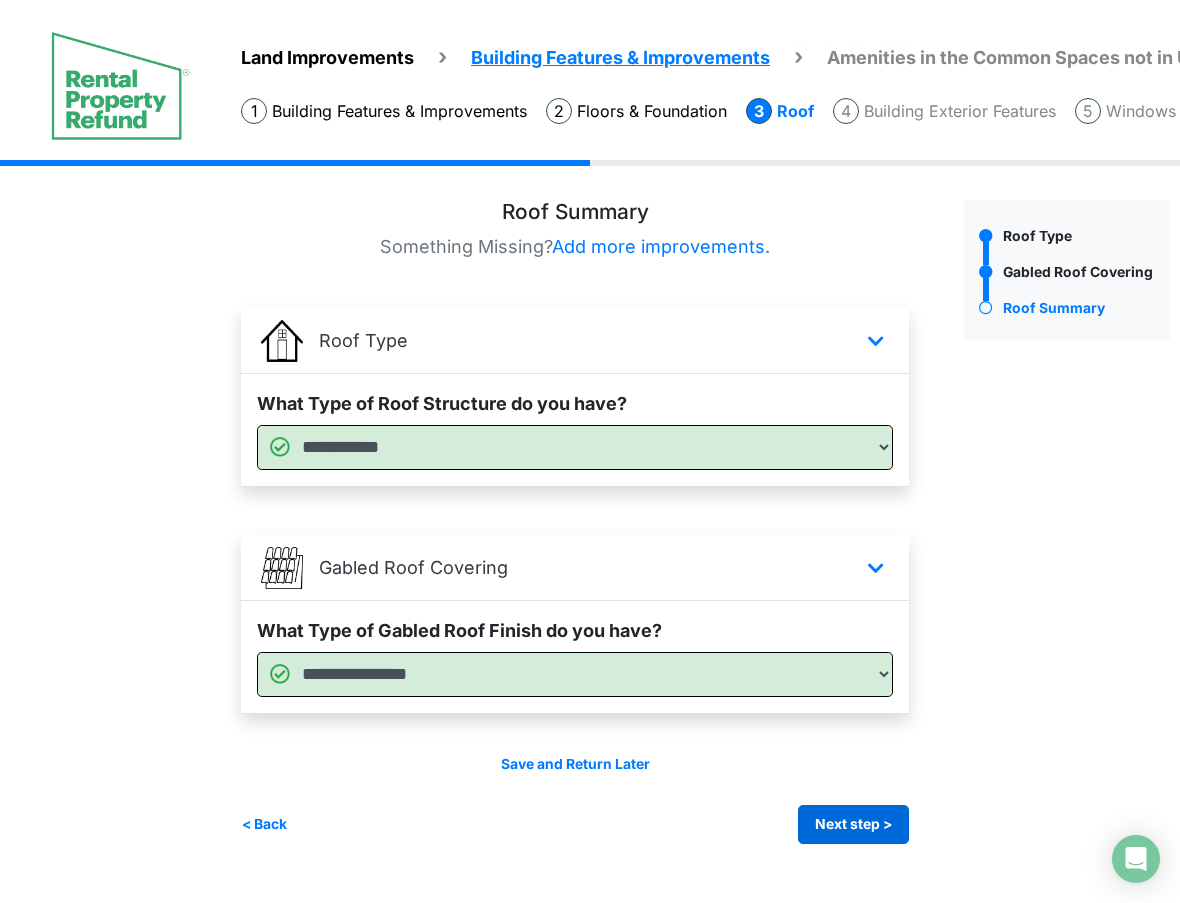 click on "Next step >" at bounding box center [853, 824] 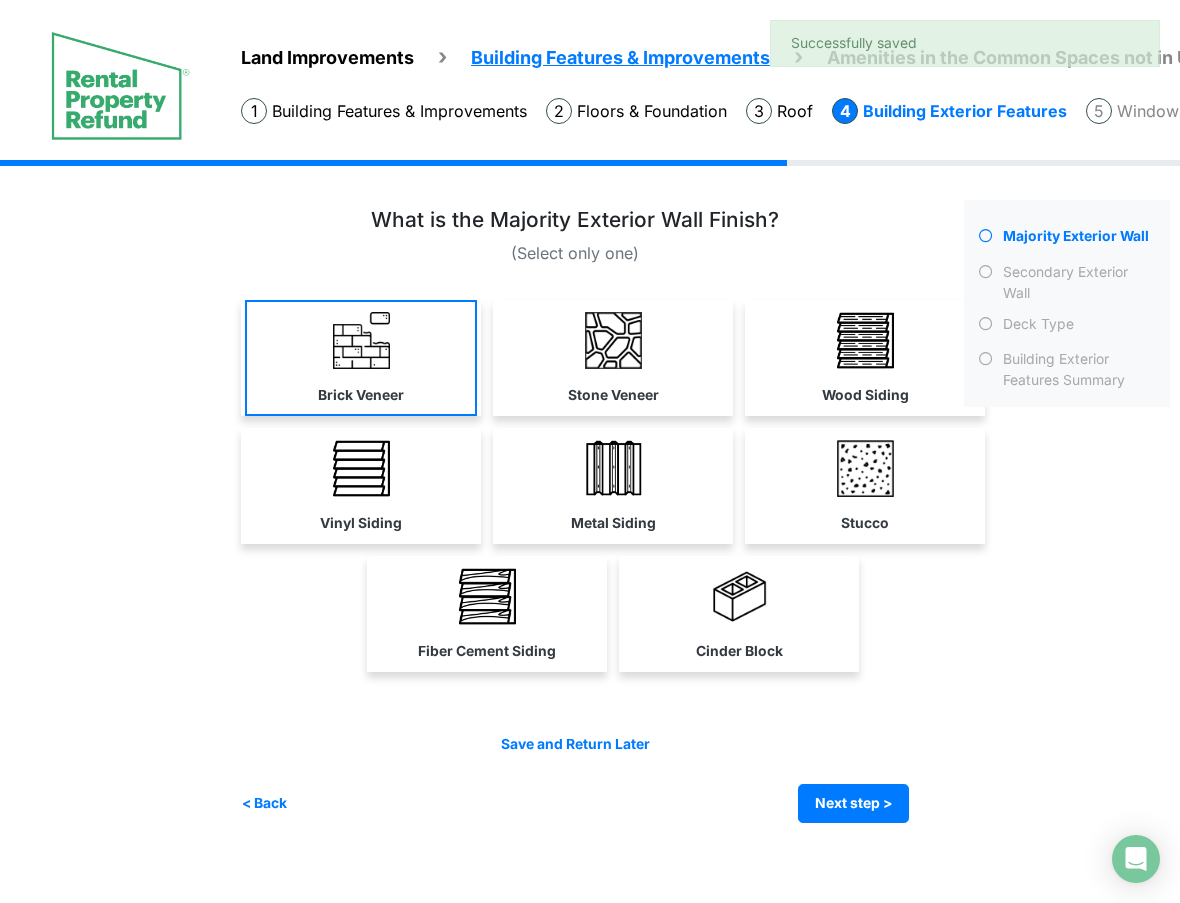 click on "Brick Veneer" at bounding box center (361, 358) 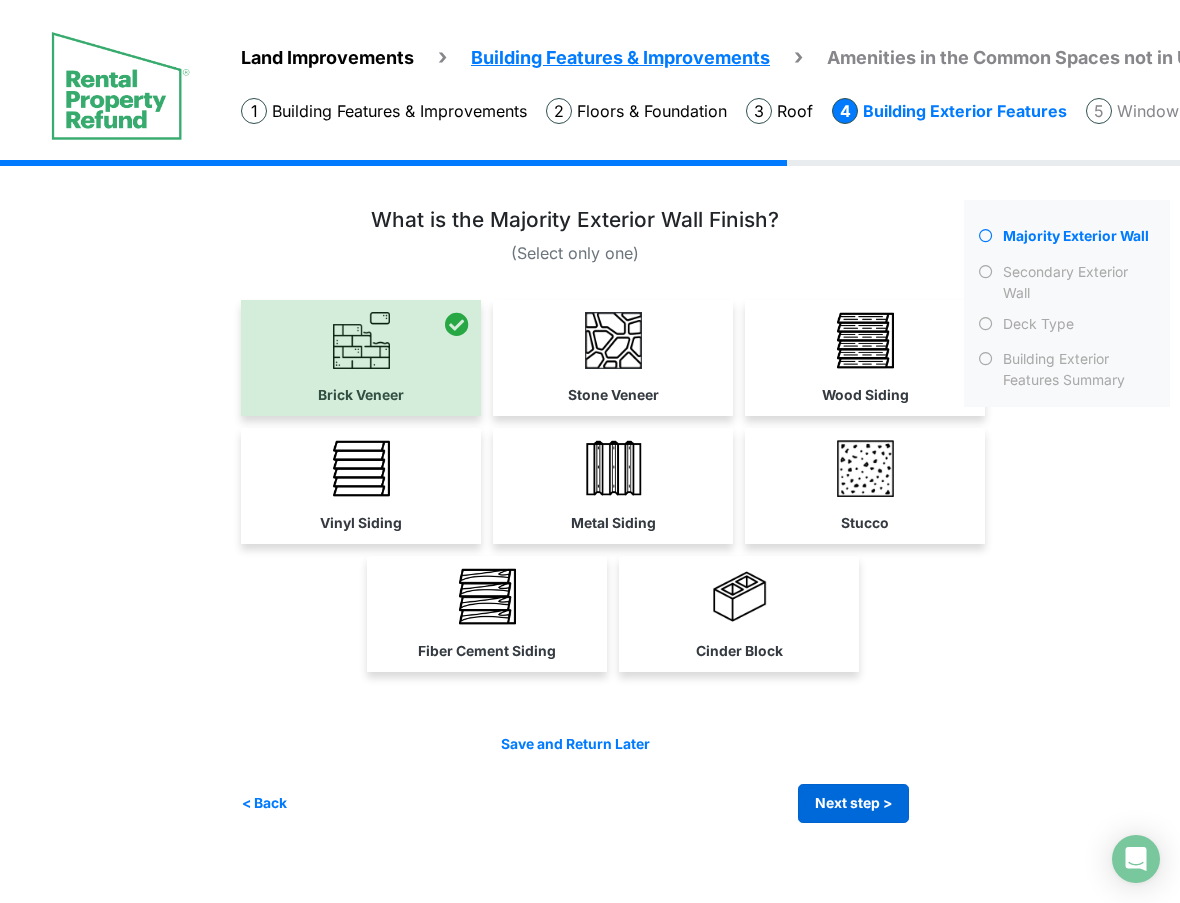 click on "Next step >" at bounding box center (853, 803) 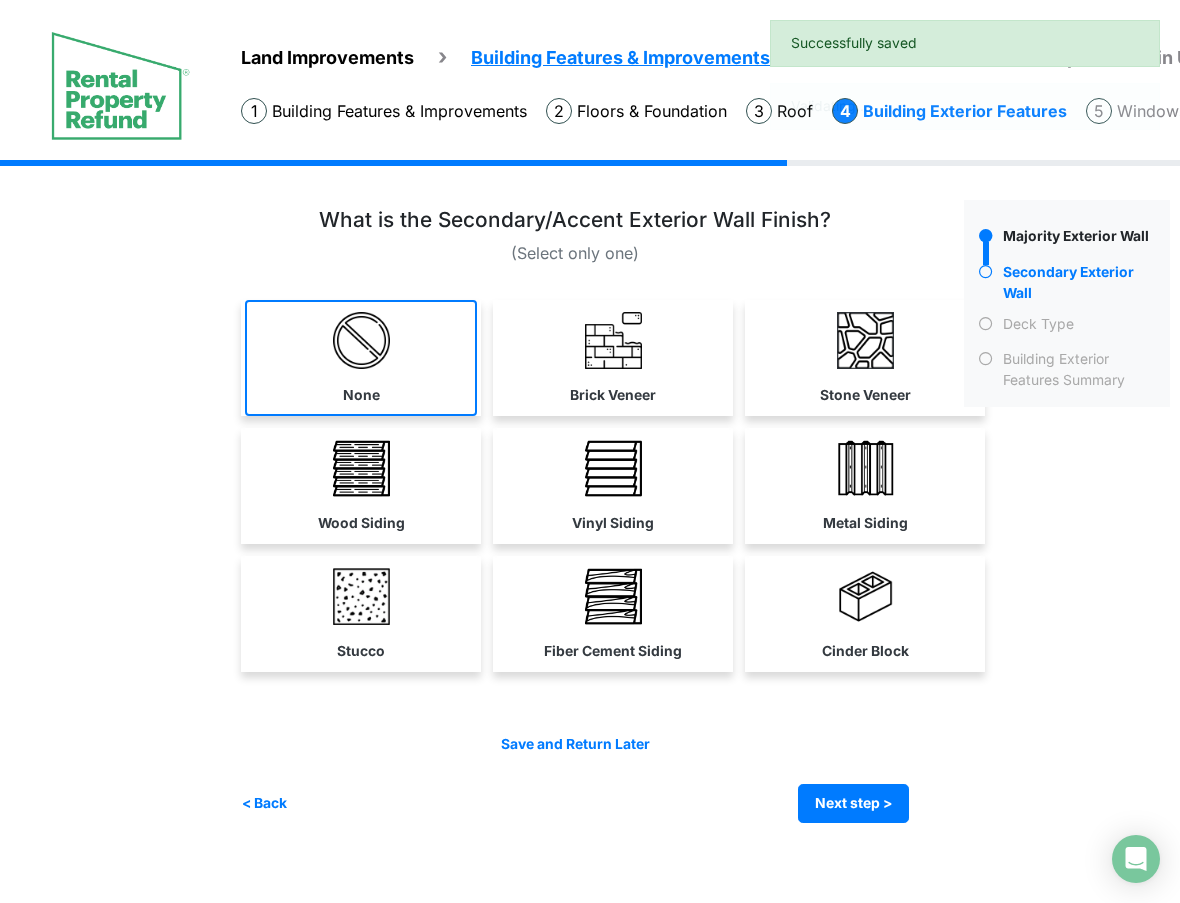 click on "None" at bounding box center [361, 358] 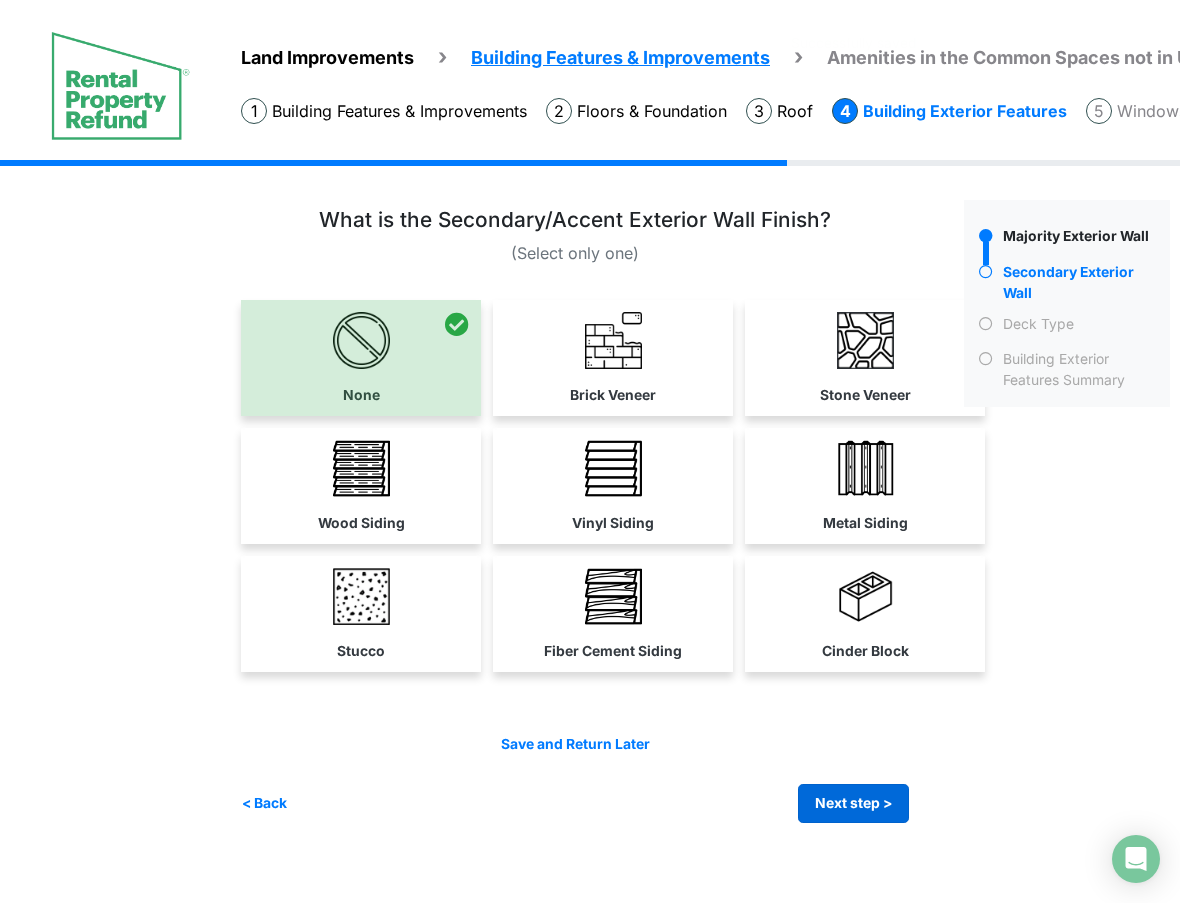 click on "Next step >" at bounding box center [853, 803] 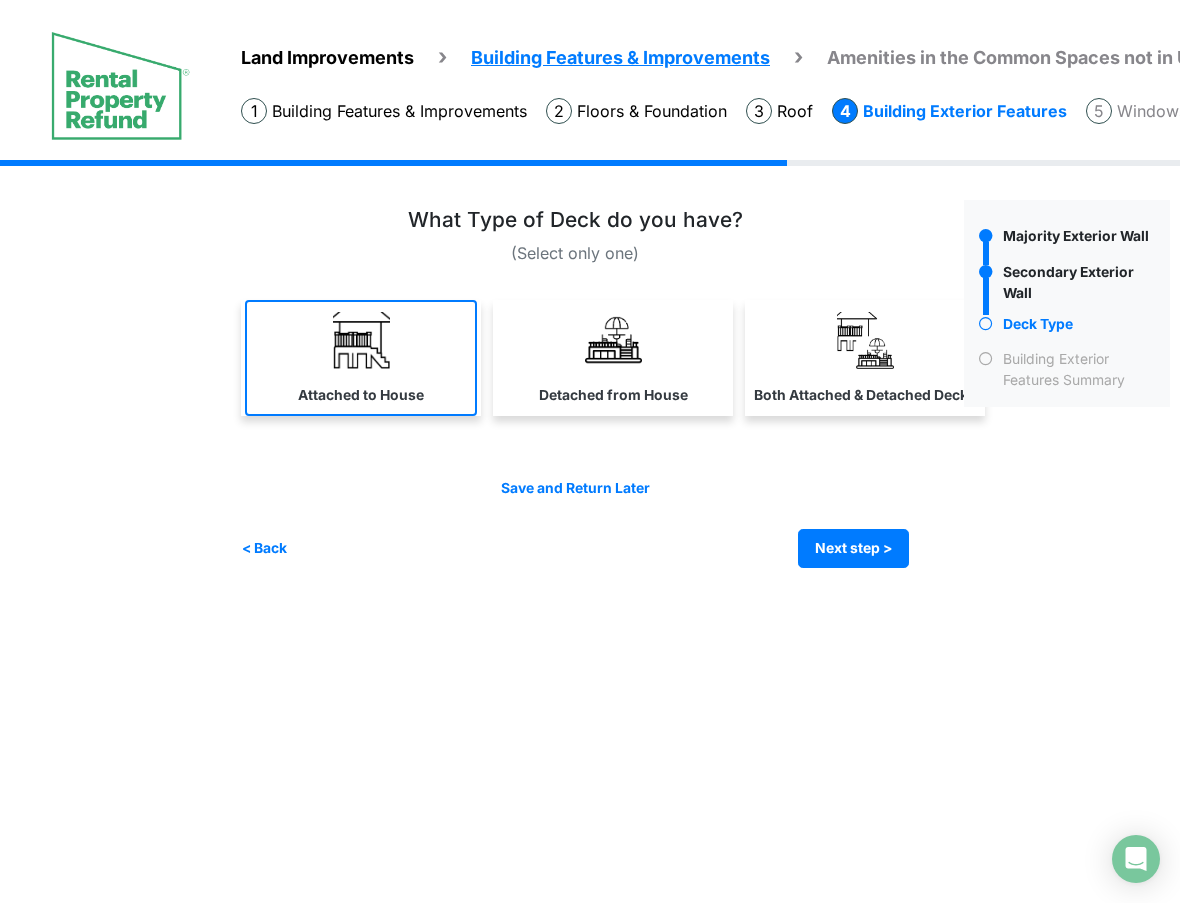 click on "Attached to House" at bounding box center [361, 358] 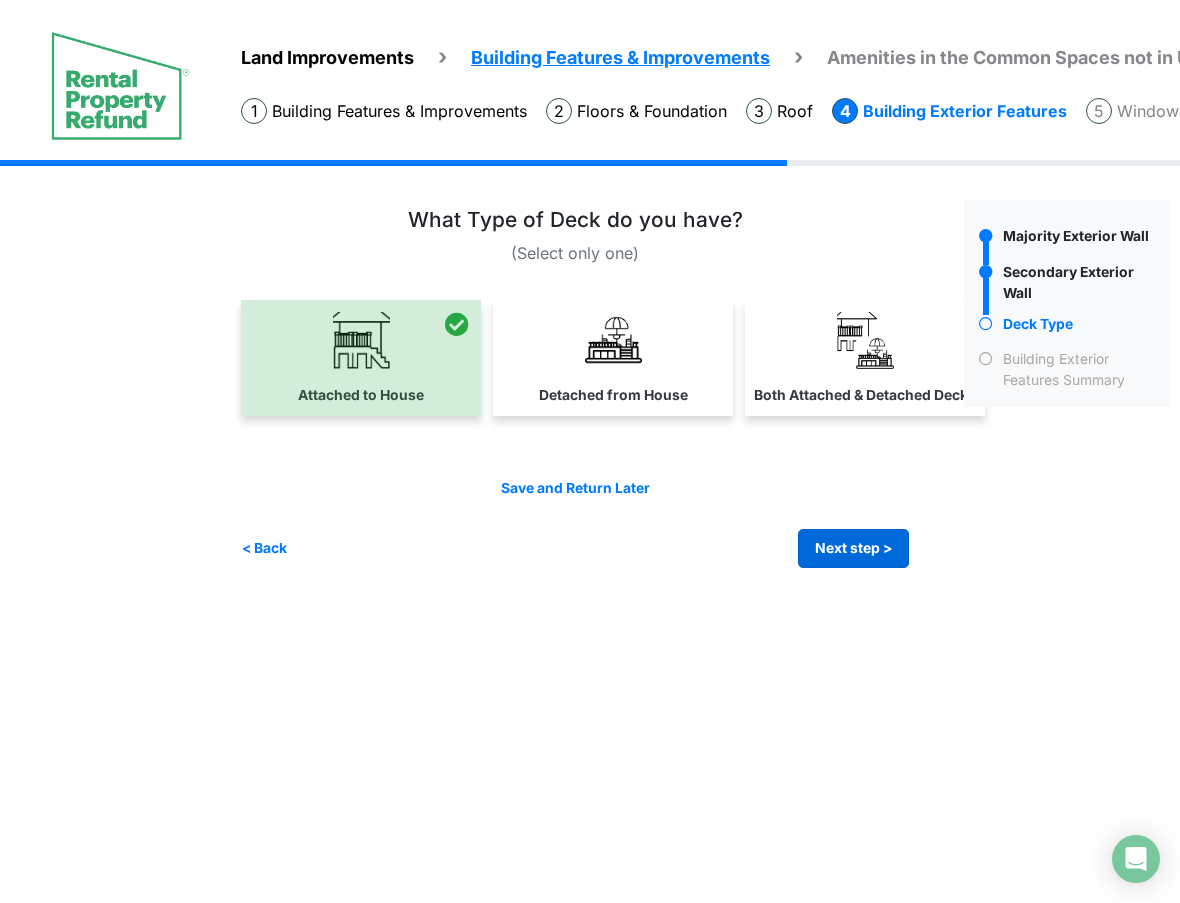 click on "Next step >" at bounding box center [853, 548] 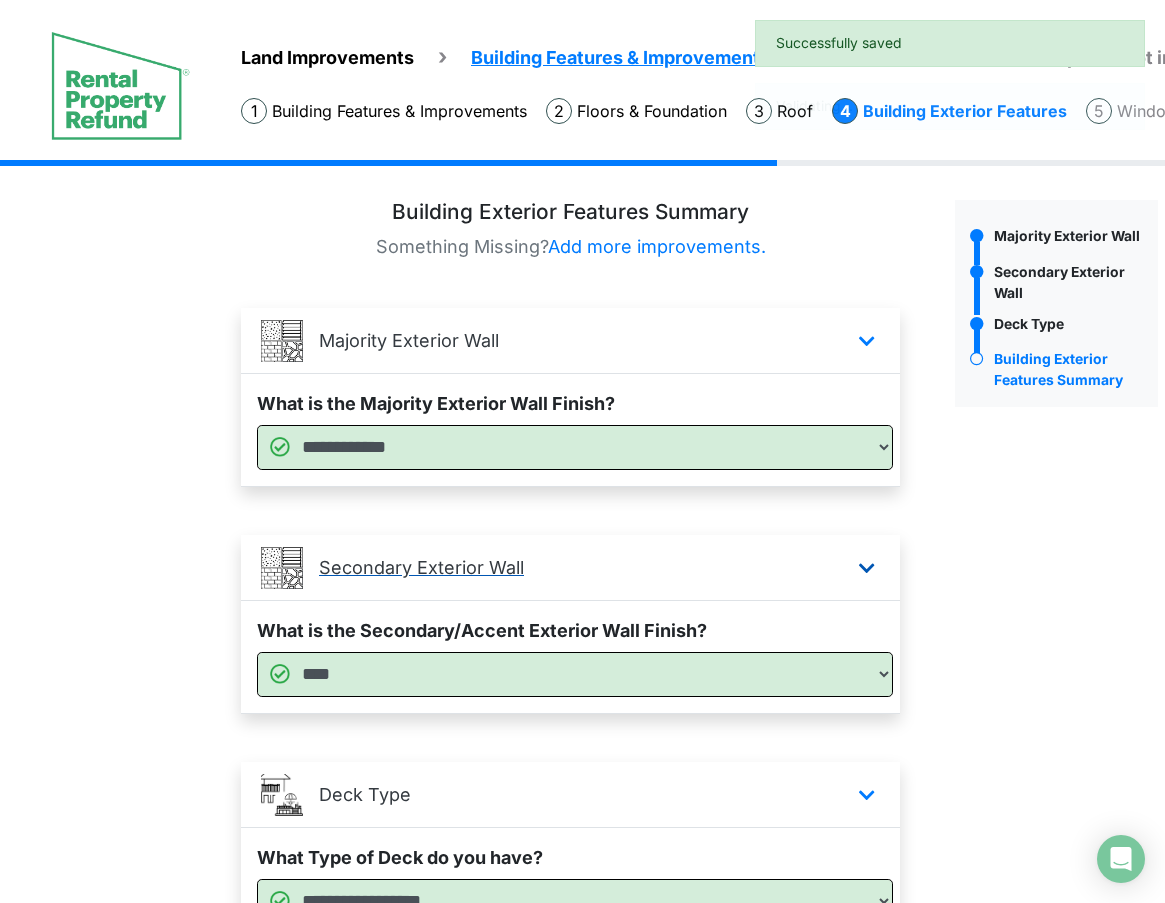 scroll, scrollTop: 195, scrollLeft: 0, axis: vertical 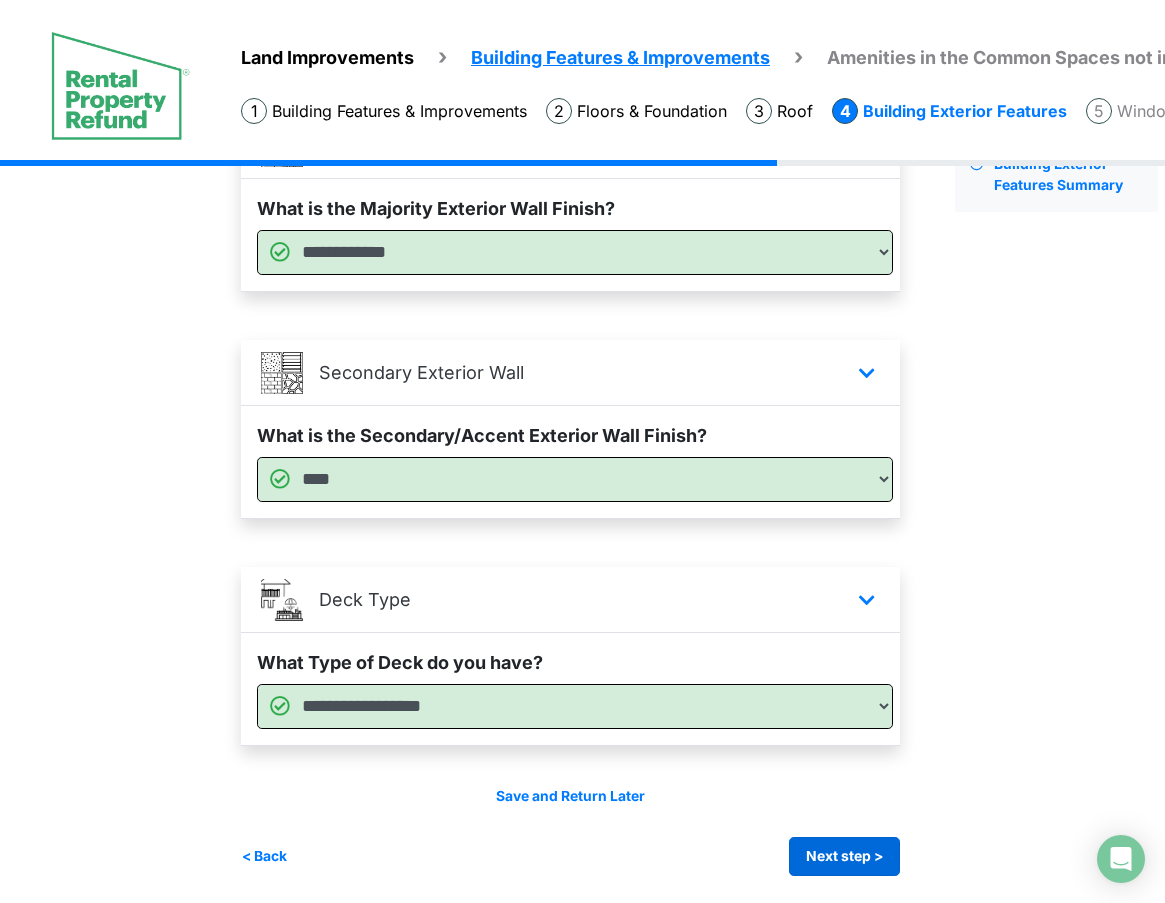 click on "Next step >" at bounding box center [844, 856] 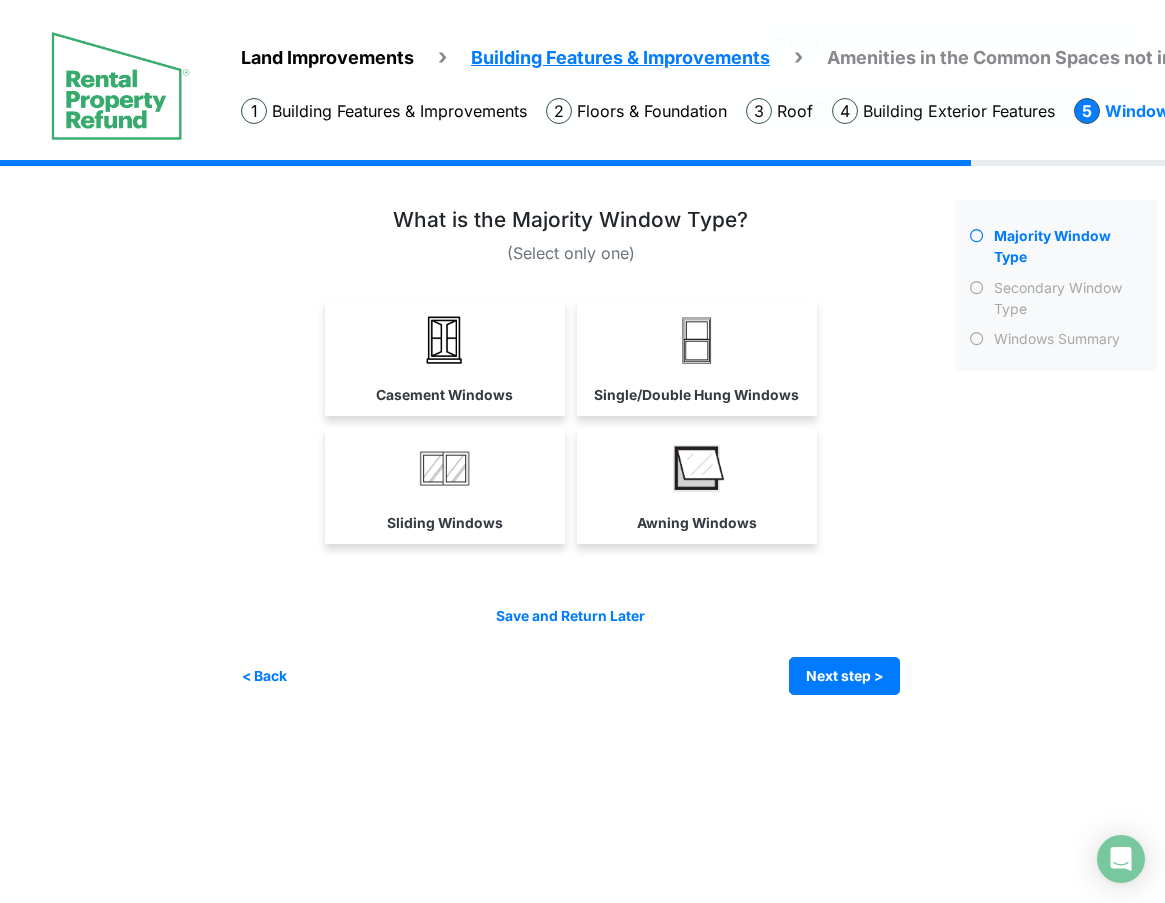 scroll, scrollTop: 0, scrollLeft: 0, axis: both 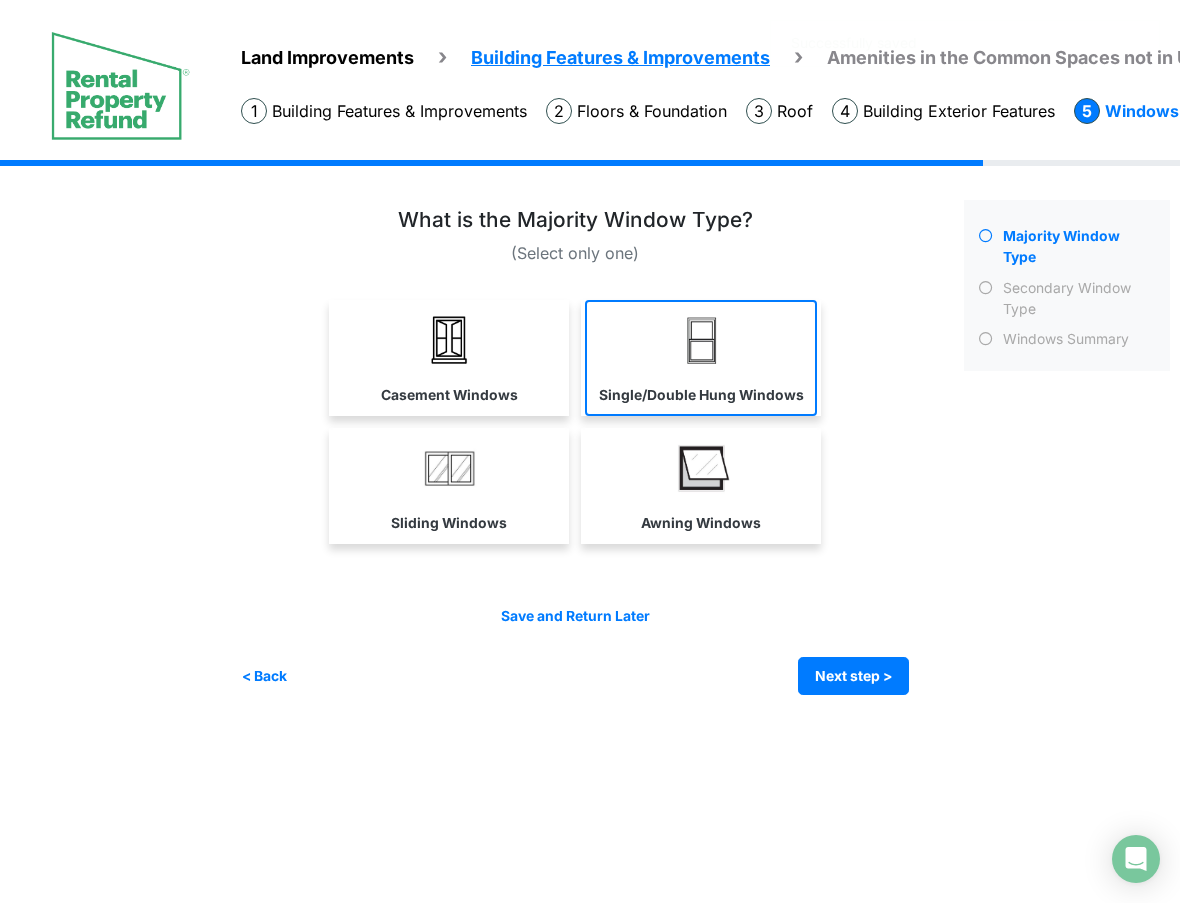 click at bounding box center (701, 340) 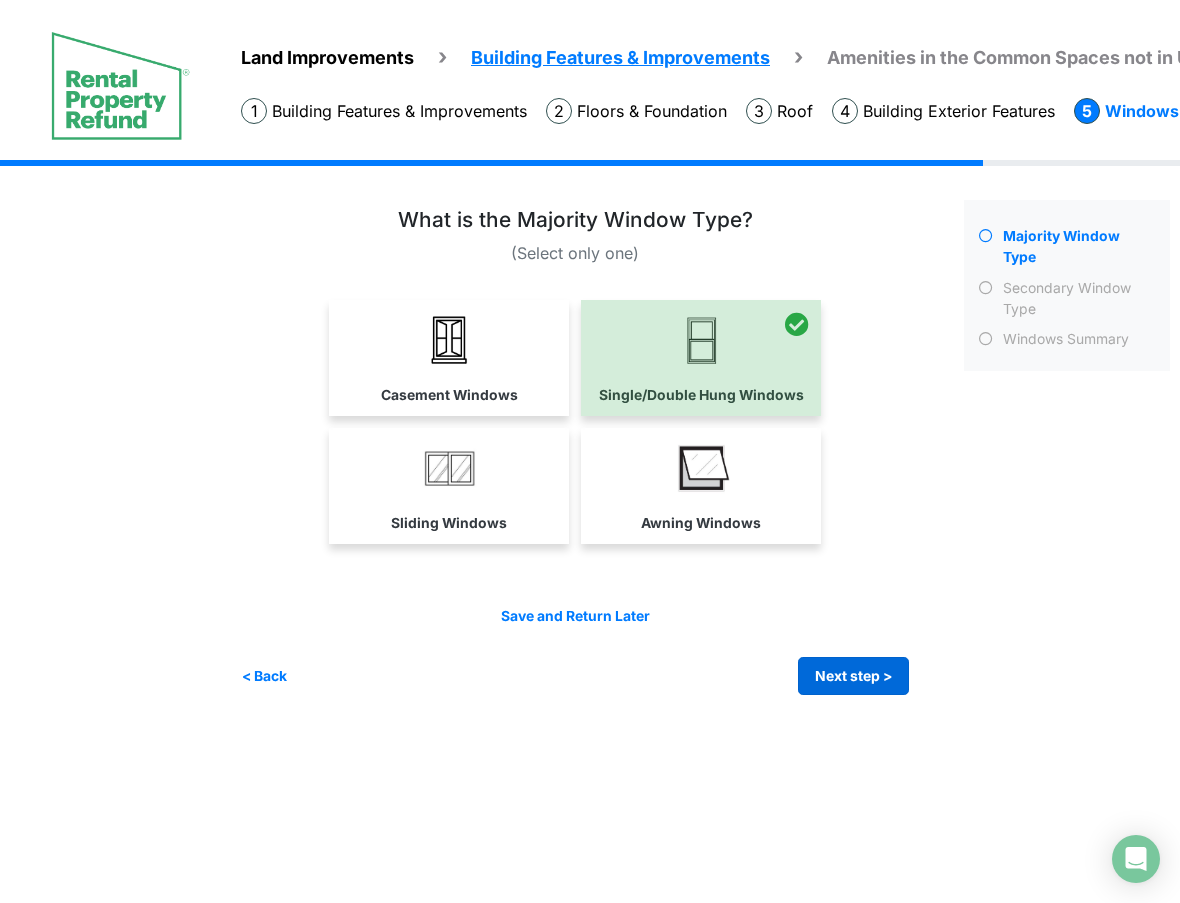click on "Next step >" at bounding box center [853, 676] 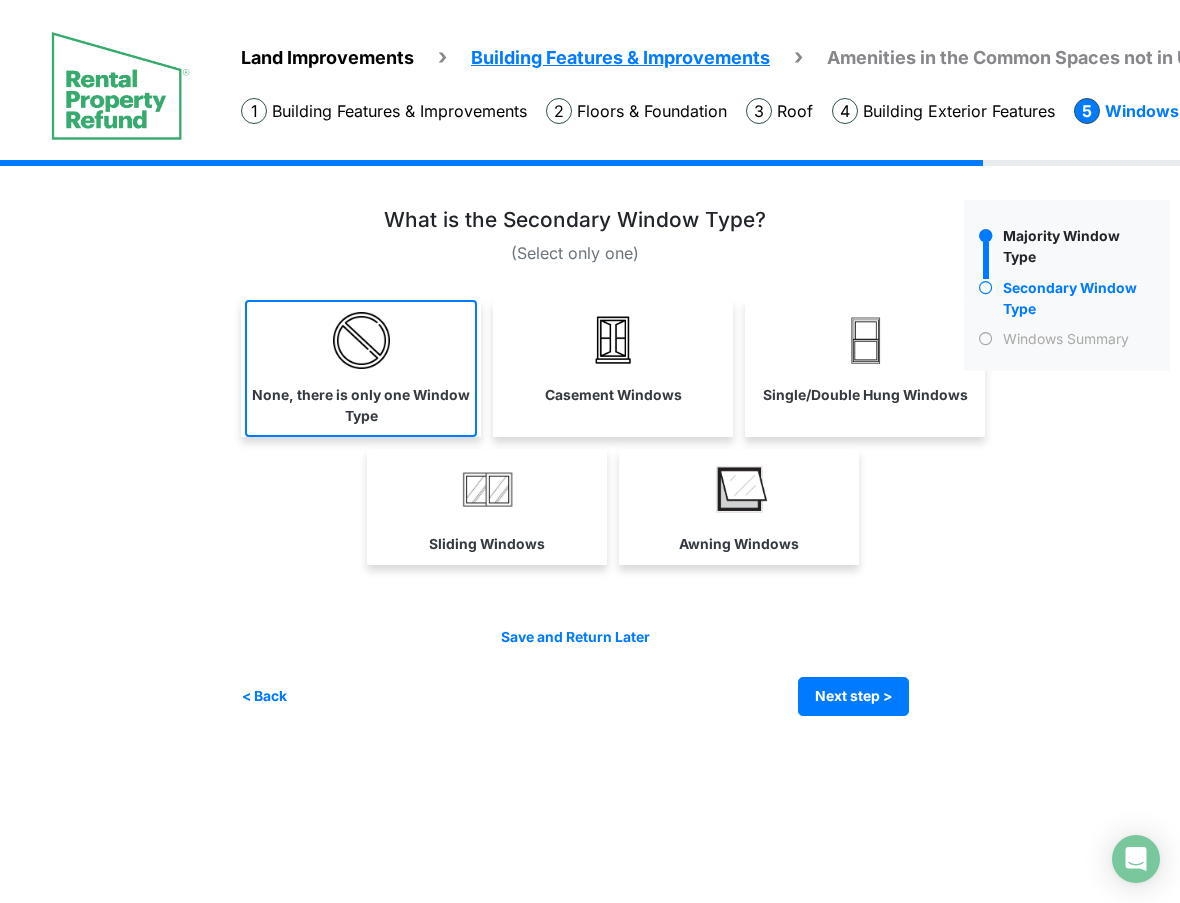 click on "None, there is only one Window Type" at bounding box center [361, 406] 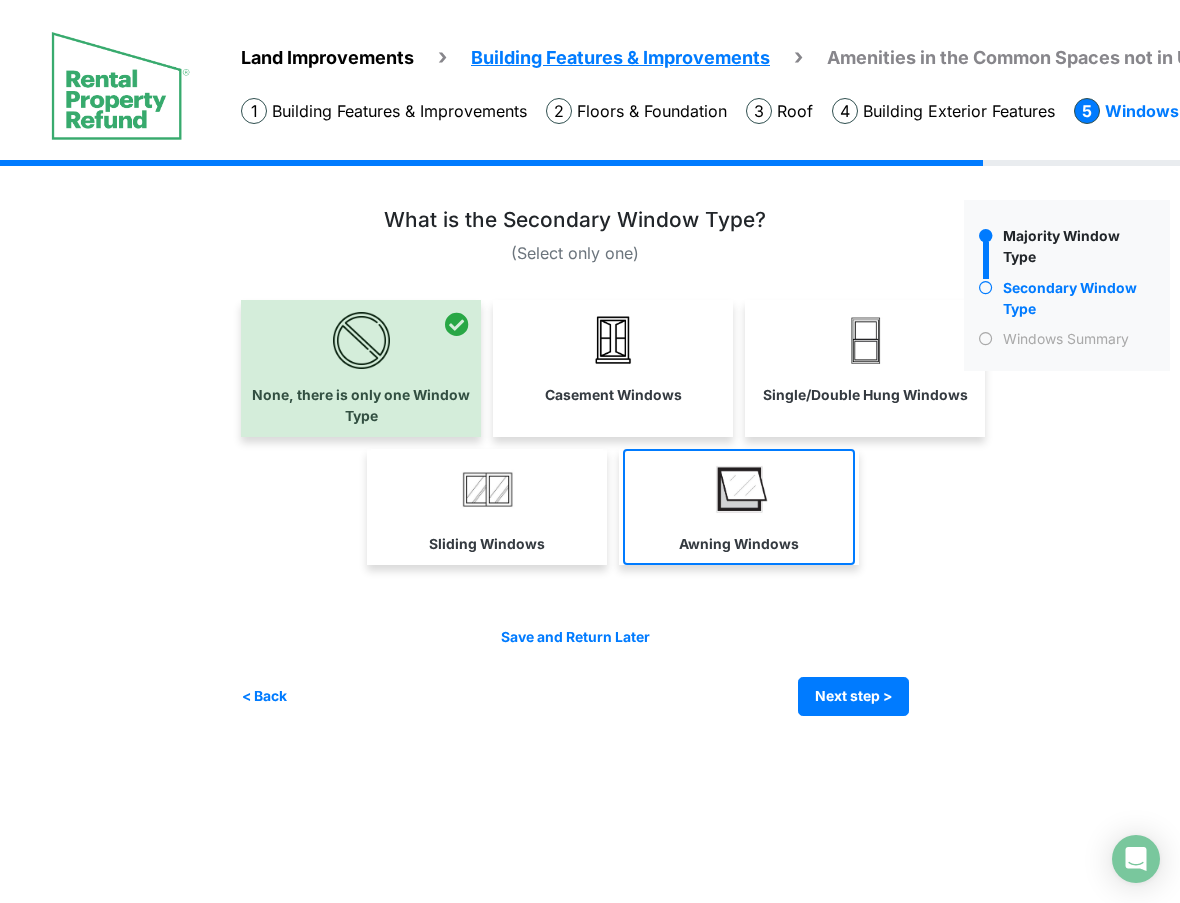 click on "Awning Windows" at bounding box center [739, 507] 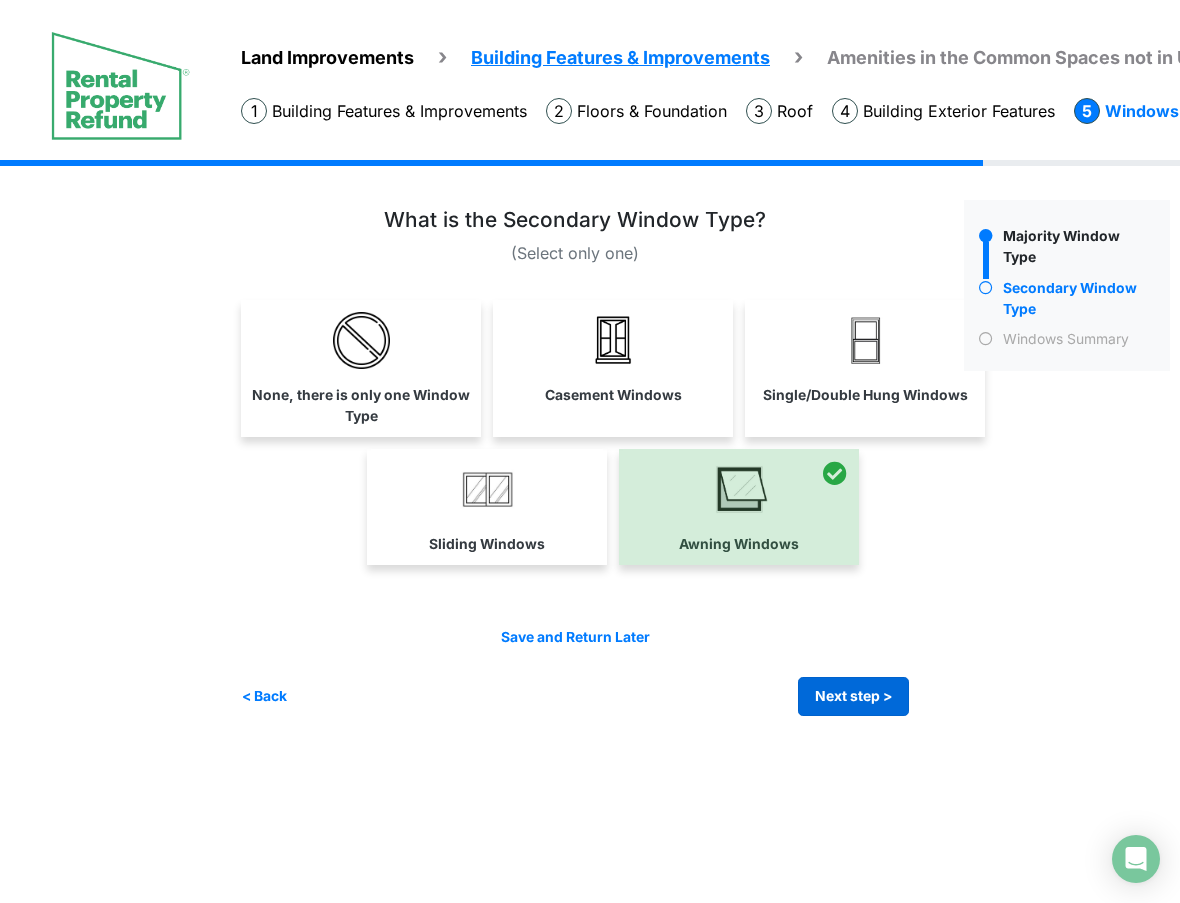 click on "Next step >" at bounding box center (853, 696) 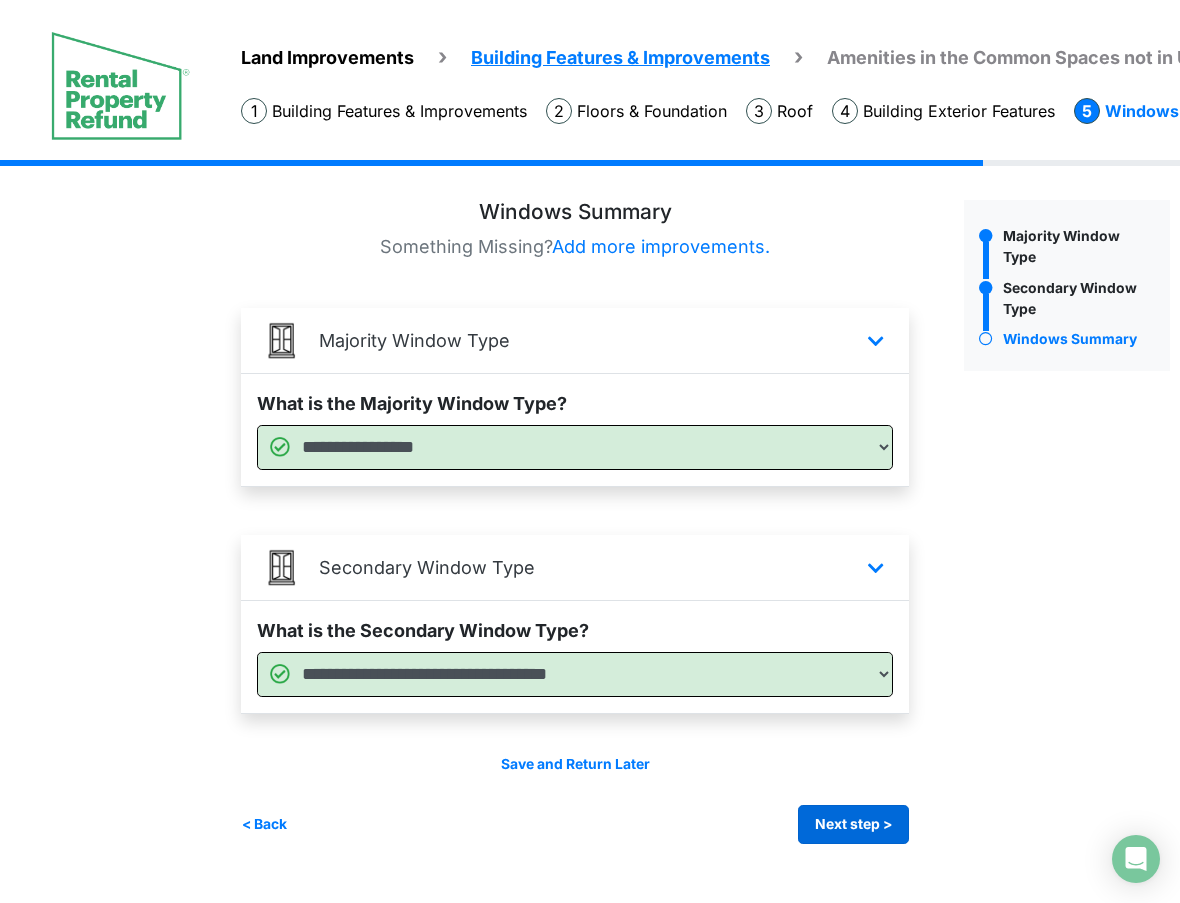 click on "Next step >" at bounding box center [853, 824] 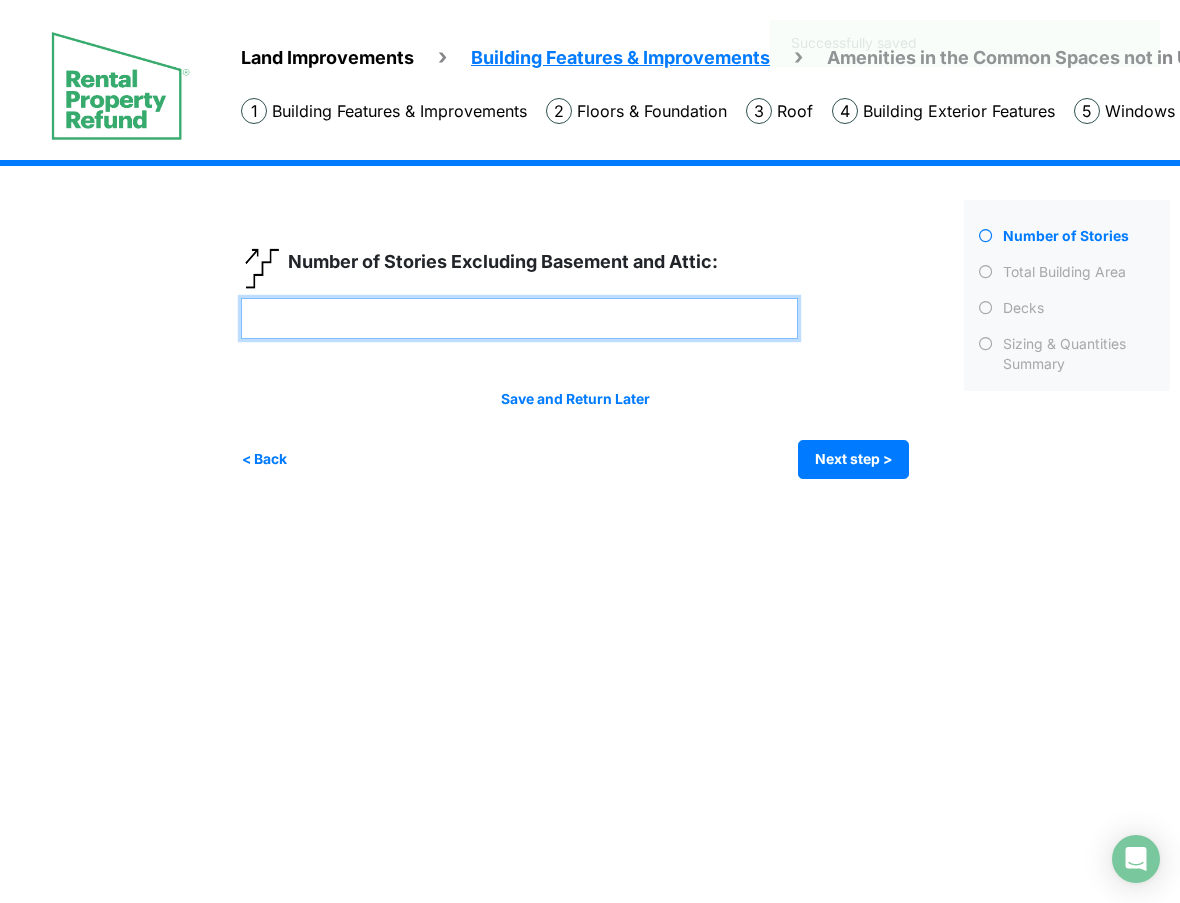 click at bounding box center (519, 318) 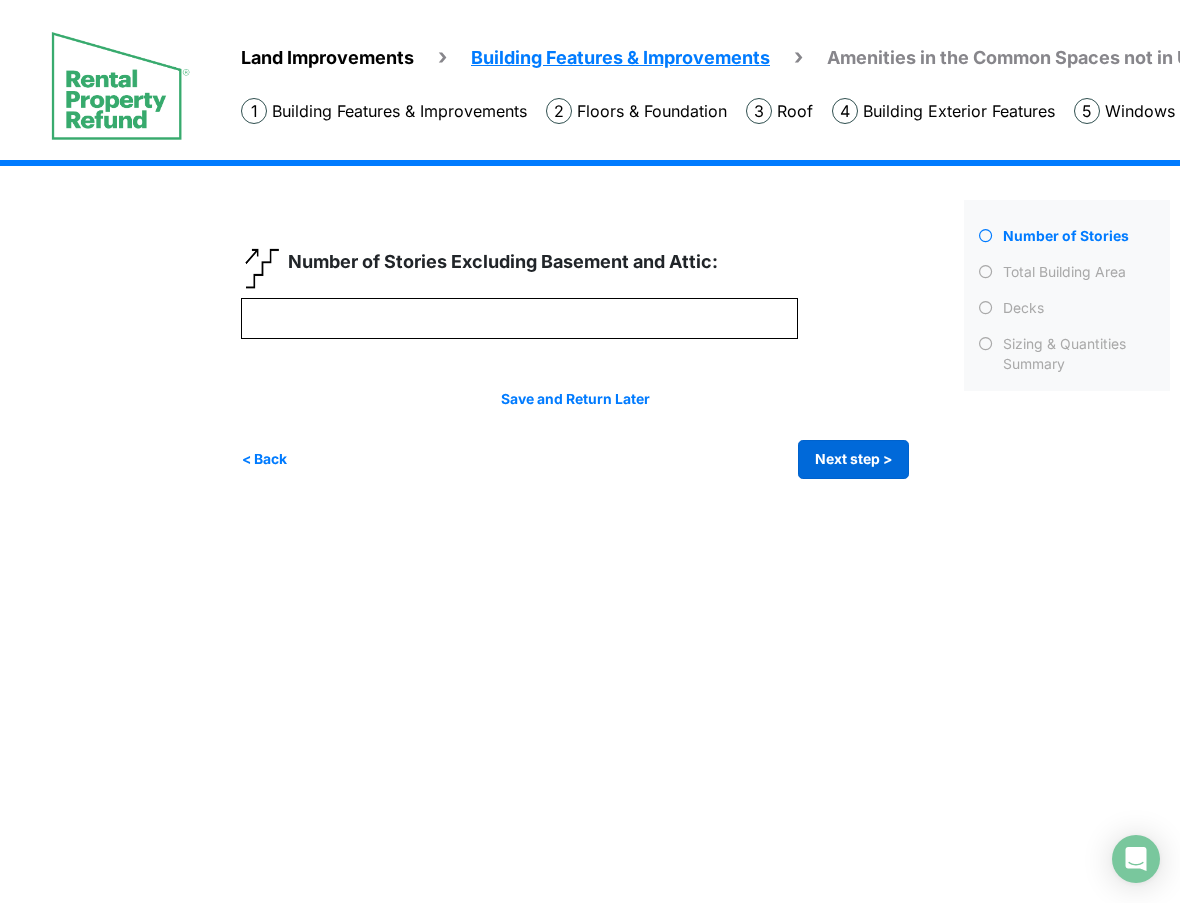 click on "Next step >" at bounding box center [853, 459] 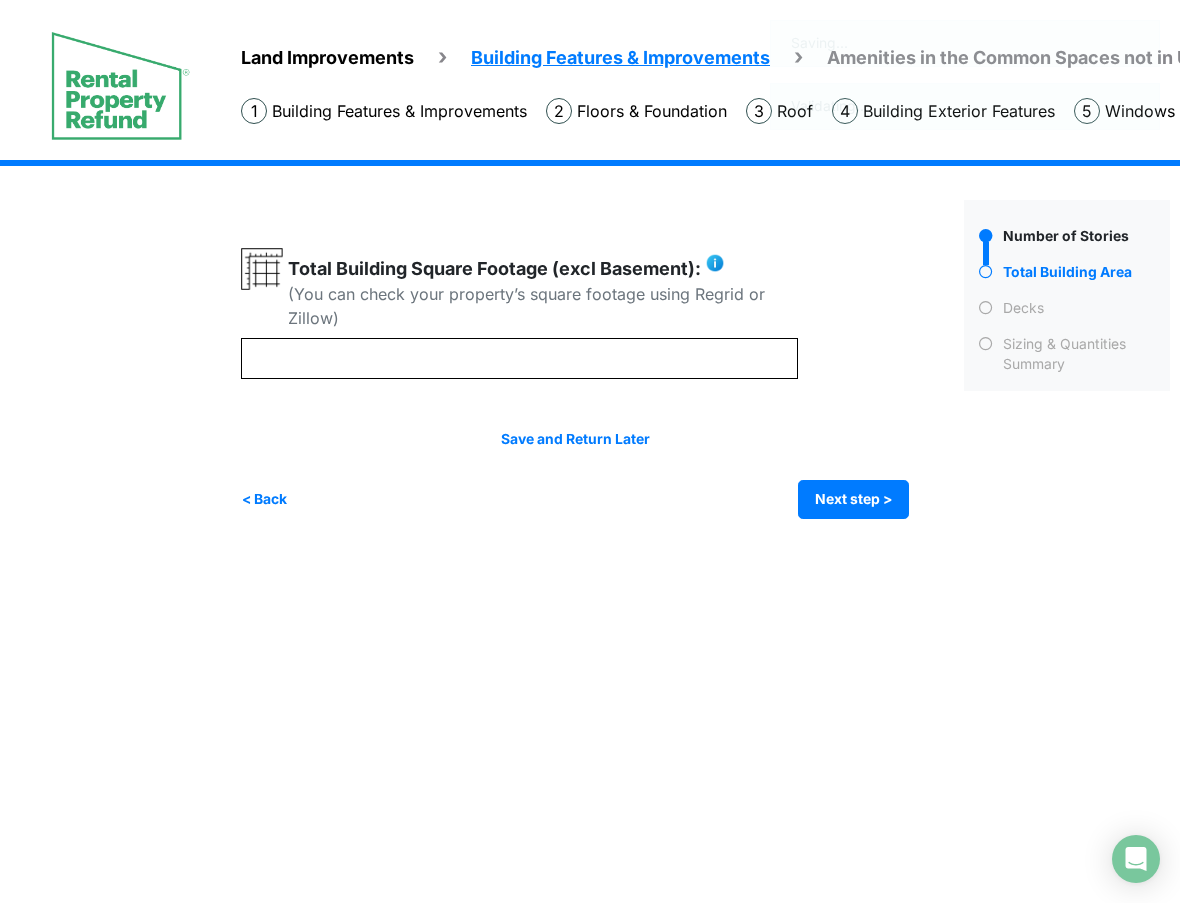 click on "Save and Return Later
< Back
Next step >
Save and submit" at bounding box center (575, 474) 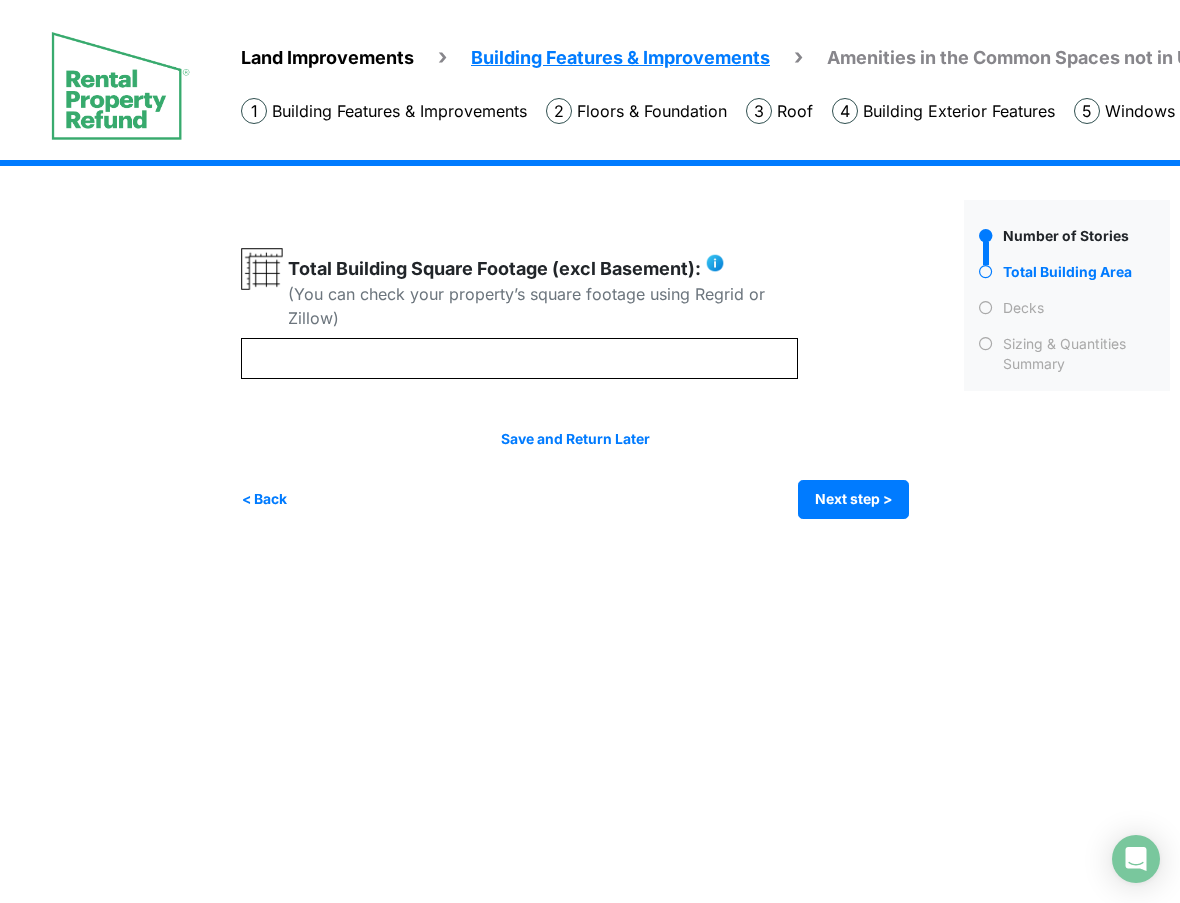 click on "< Back" at bounding box center [264, 499] 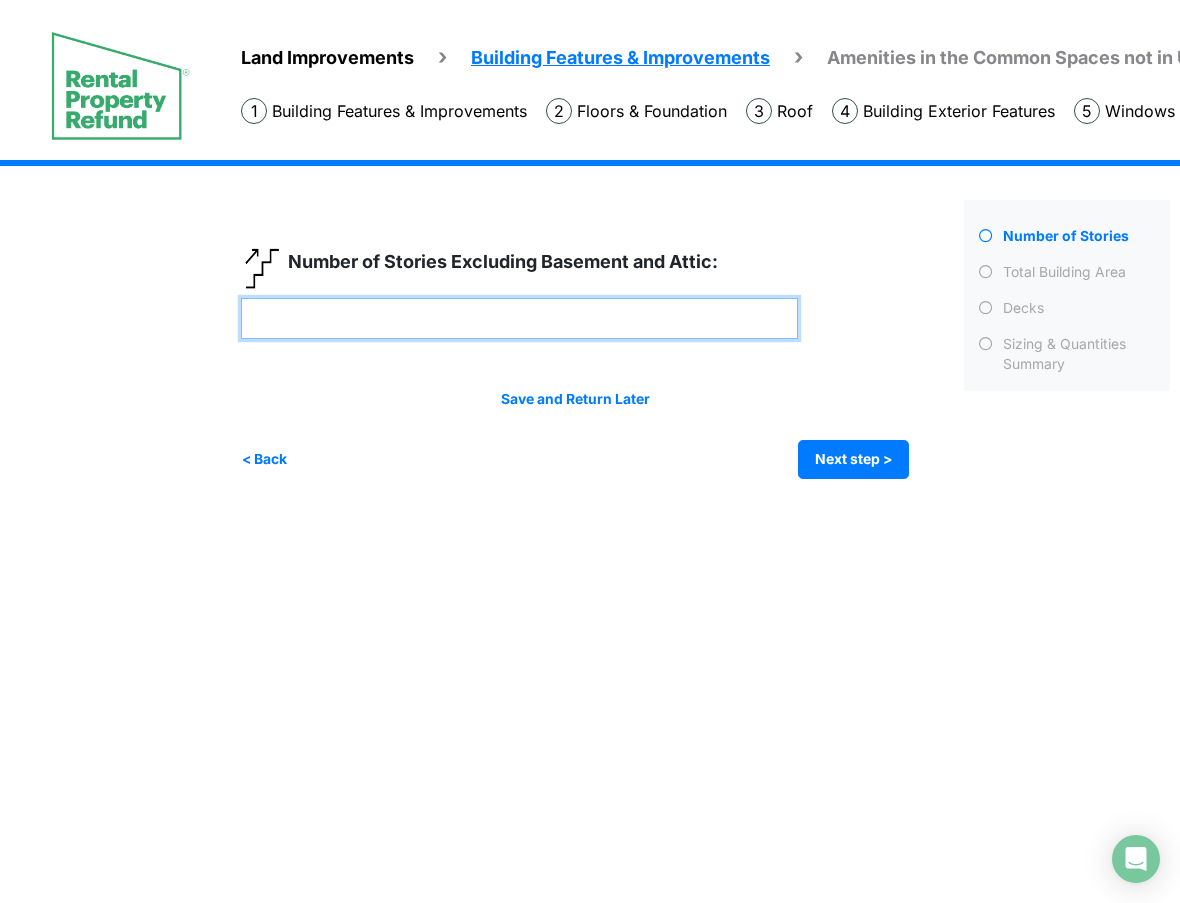 click on "*" at bounding box center [519, 318] 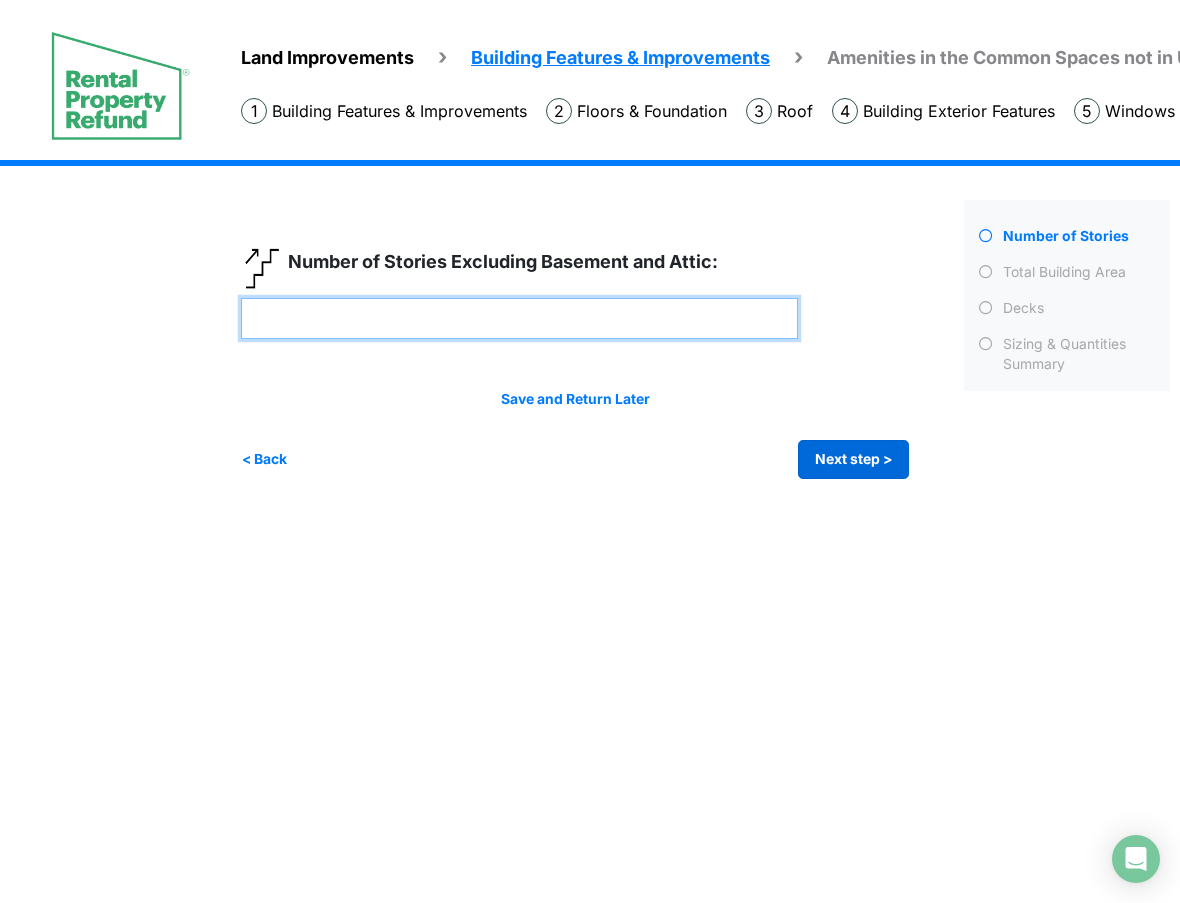 type on "*" 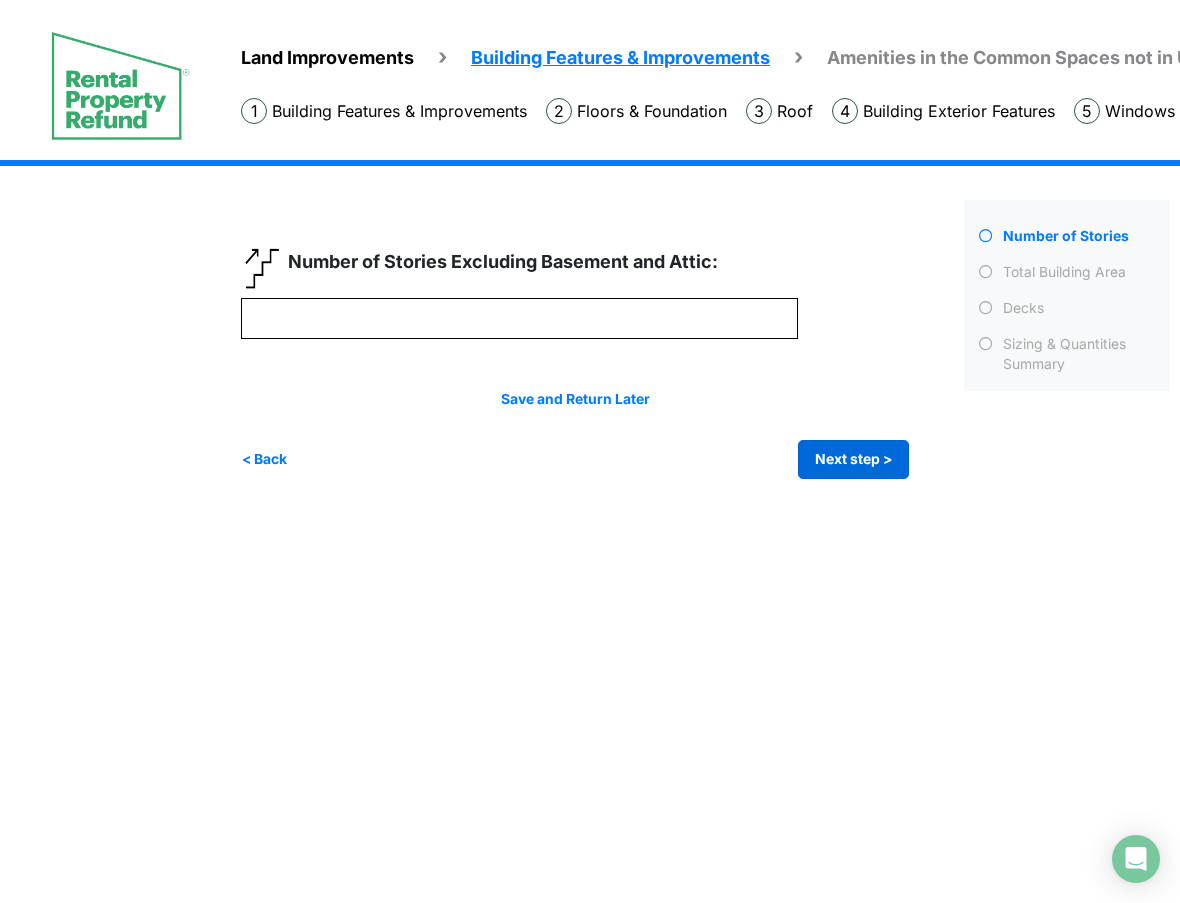 click on "Next step >" at bounding box center (853, 459) 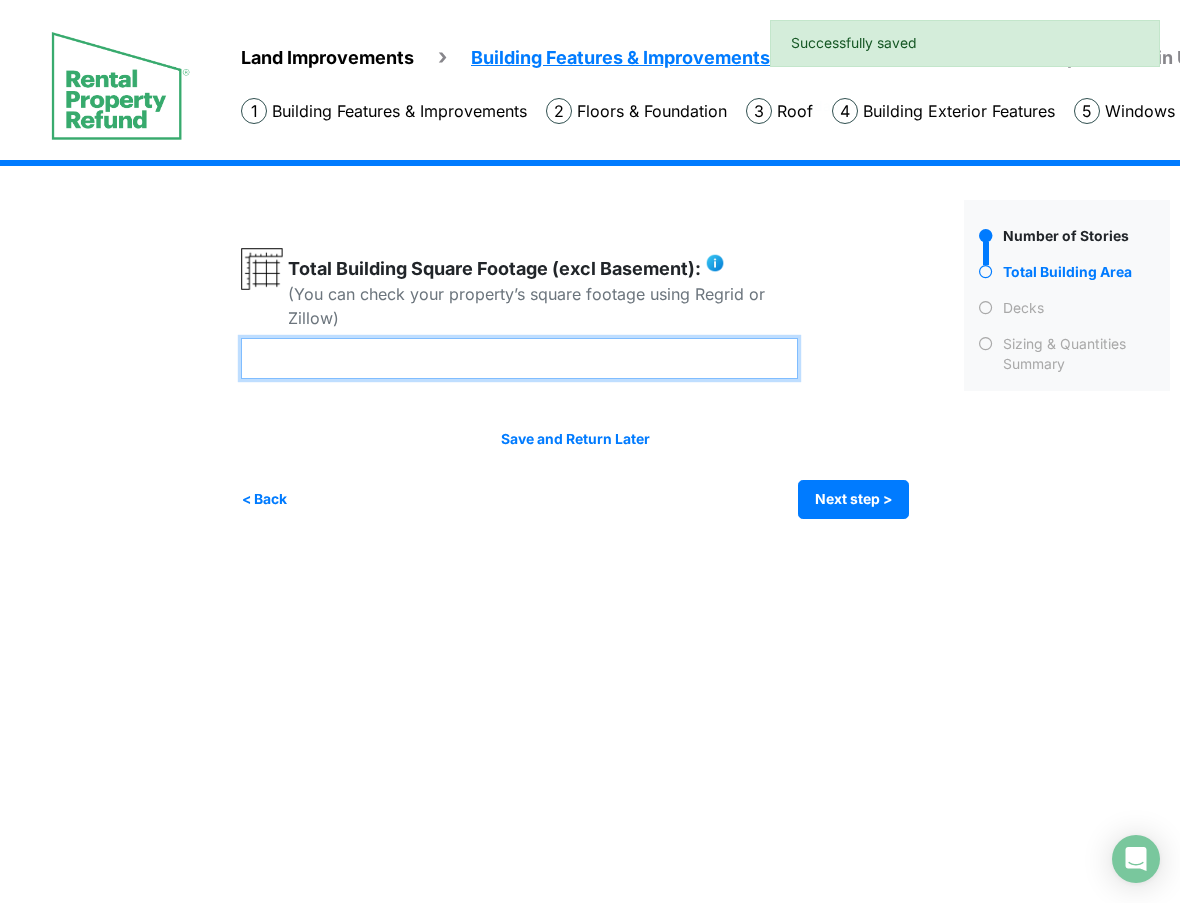 click at bounding box center [519, 358] 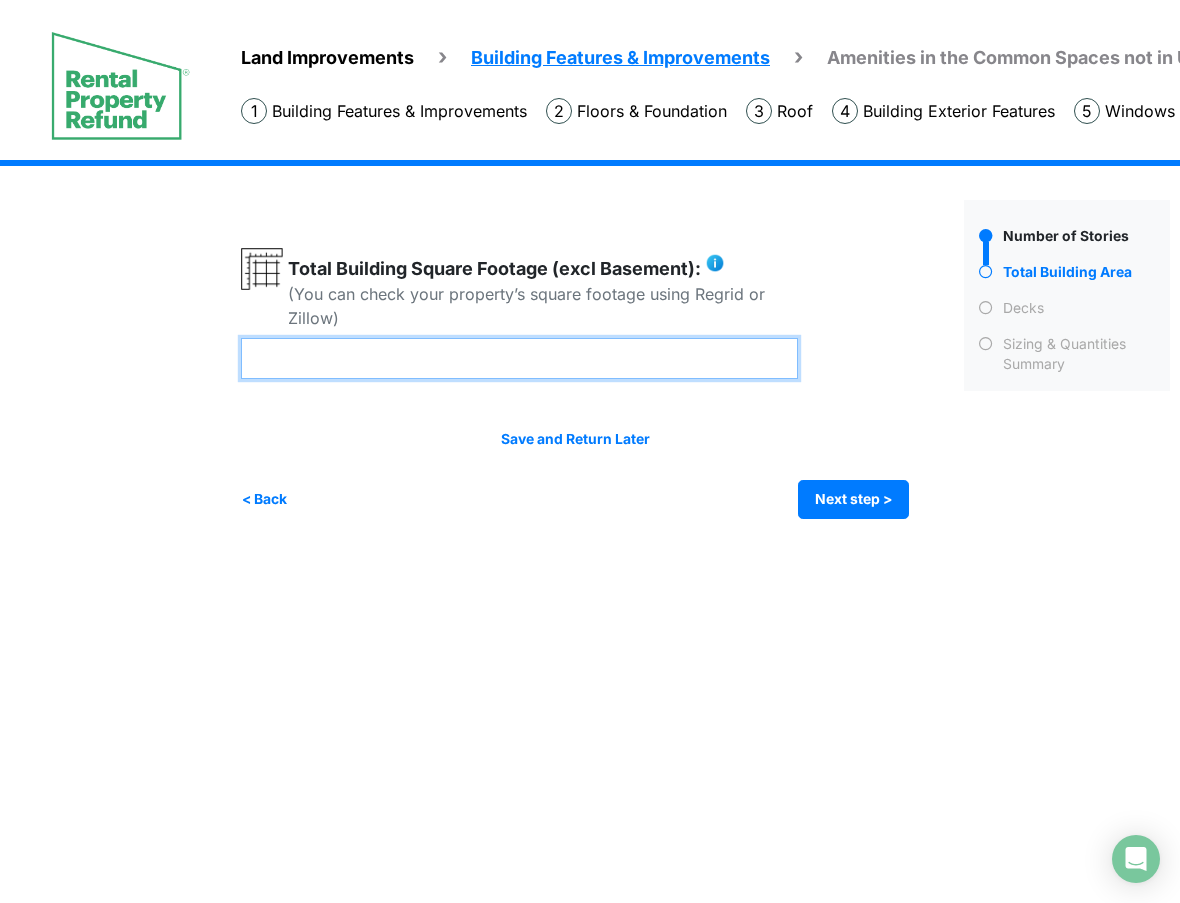 type on "*" 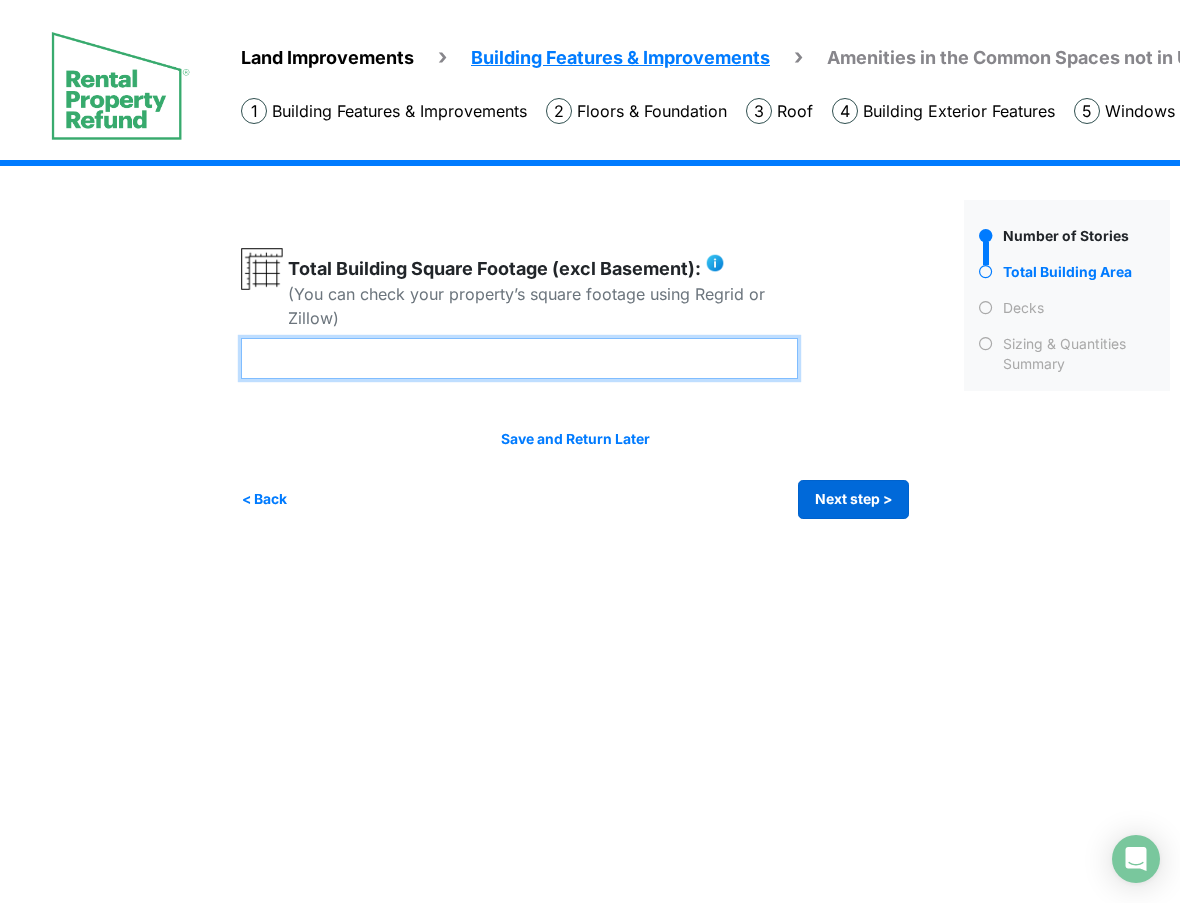 type on "****" 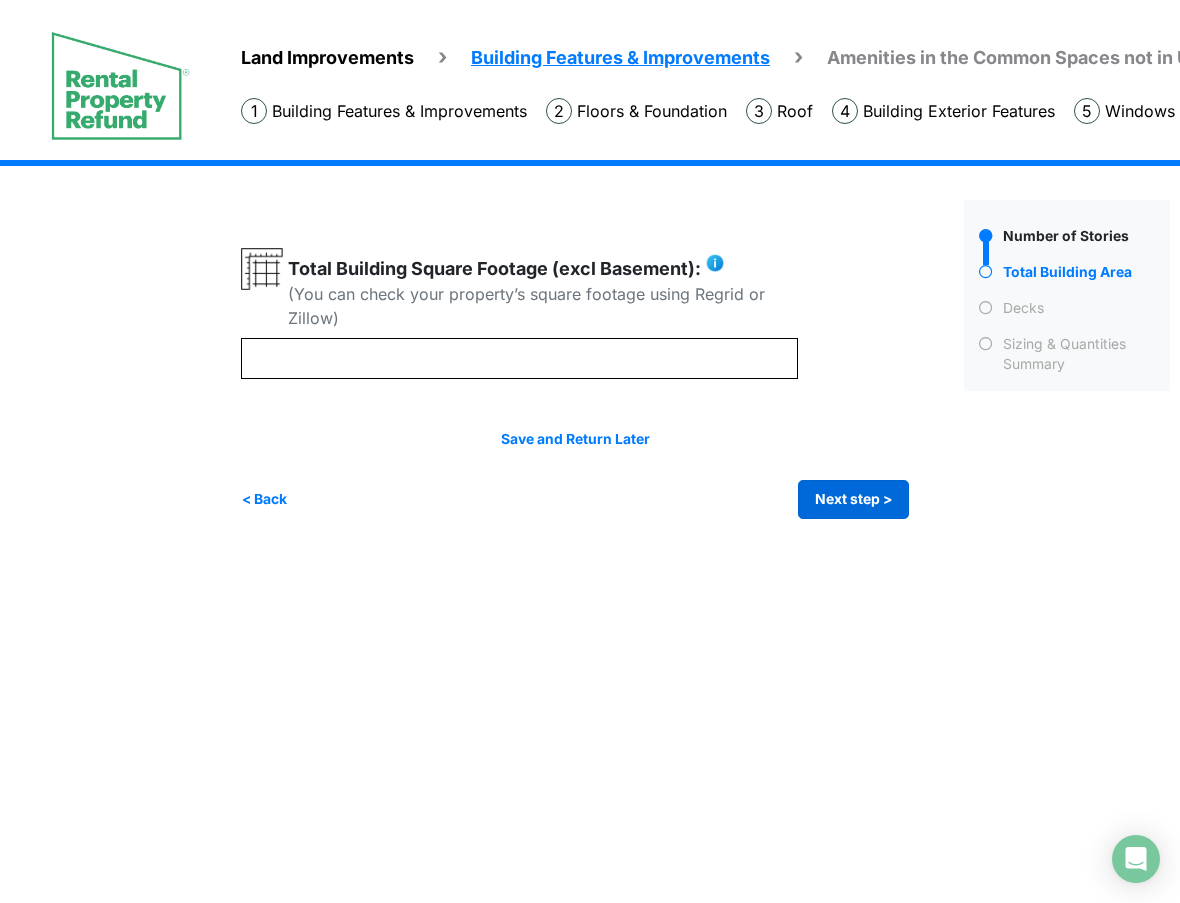 click on "Next step >" at bounding box center [853, 499] 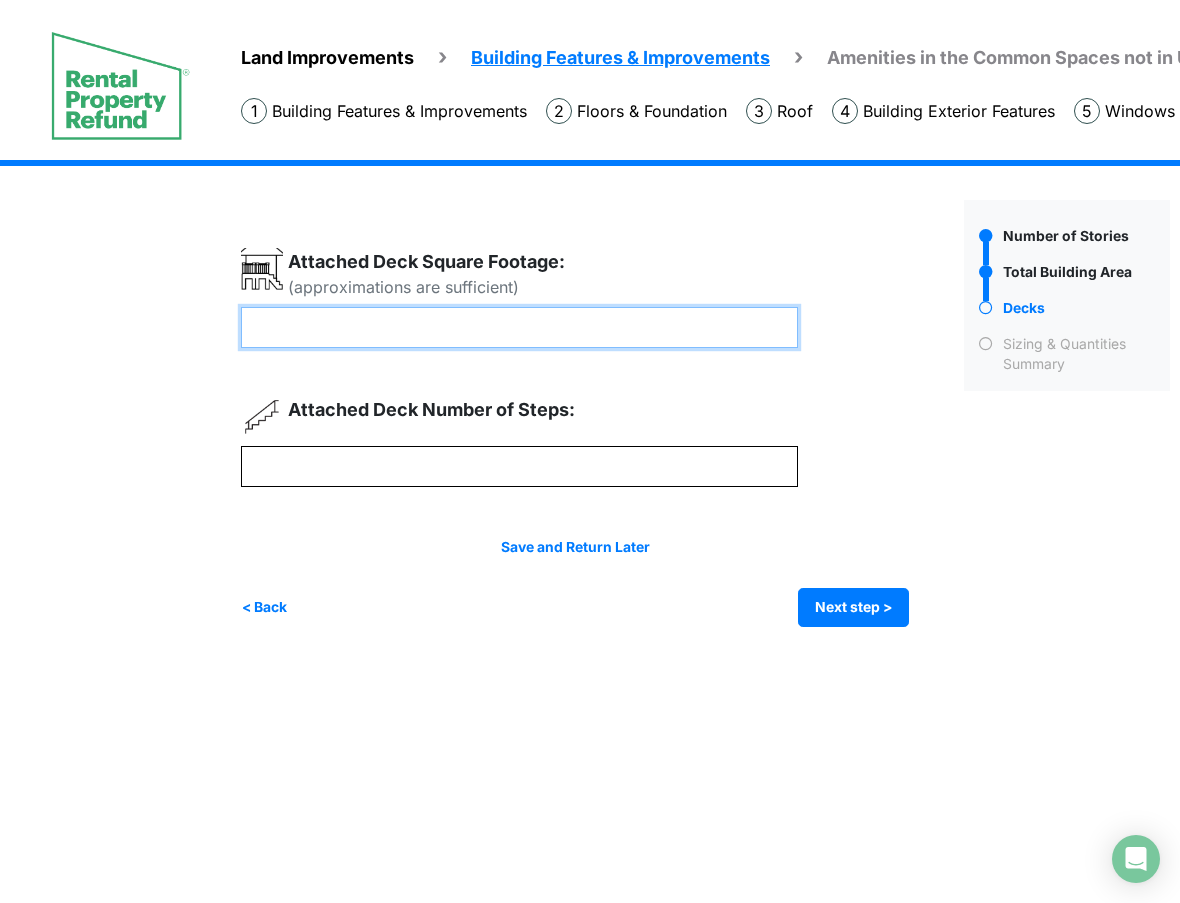 click at bounding box center (519, 327) 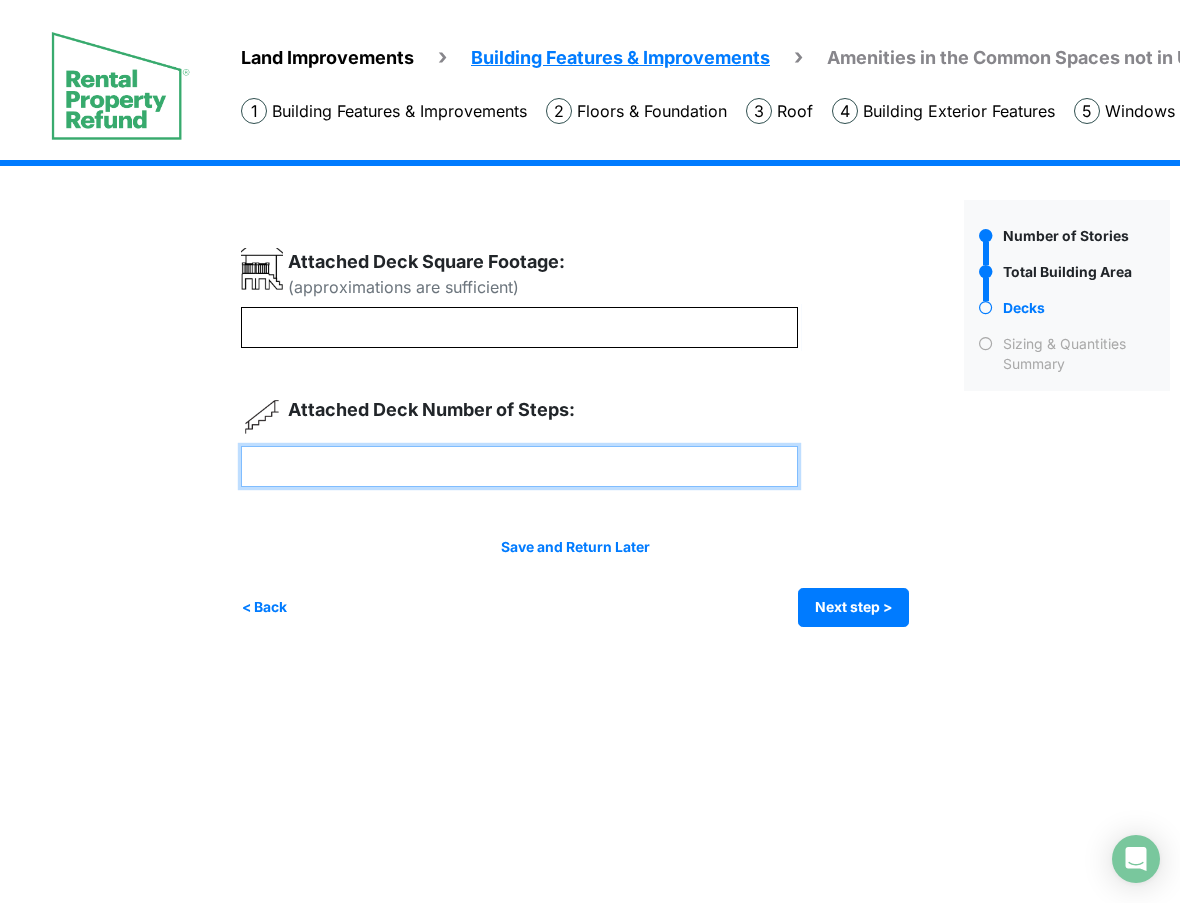 click at bounding box center [519, 466] 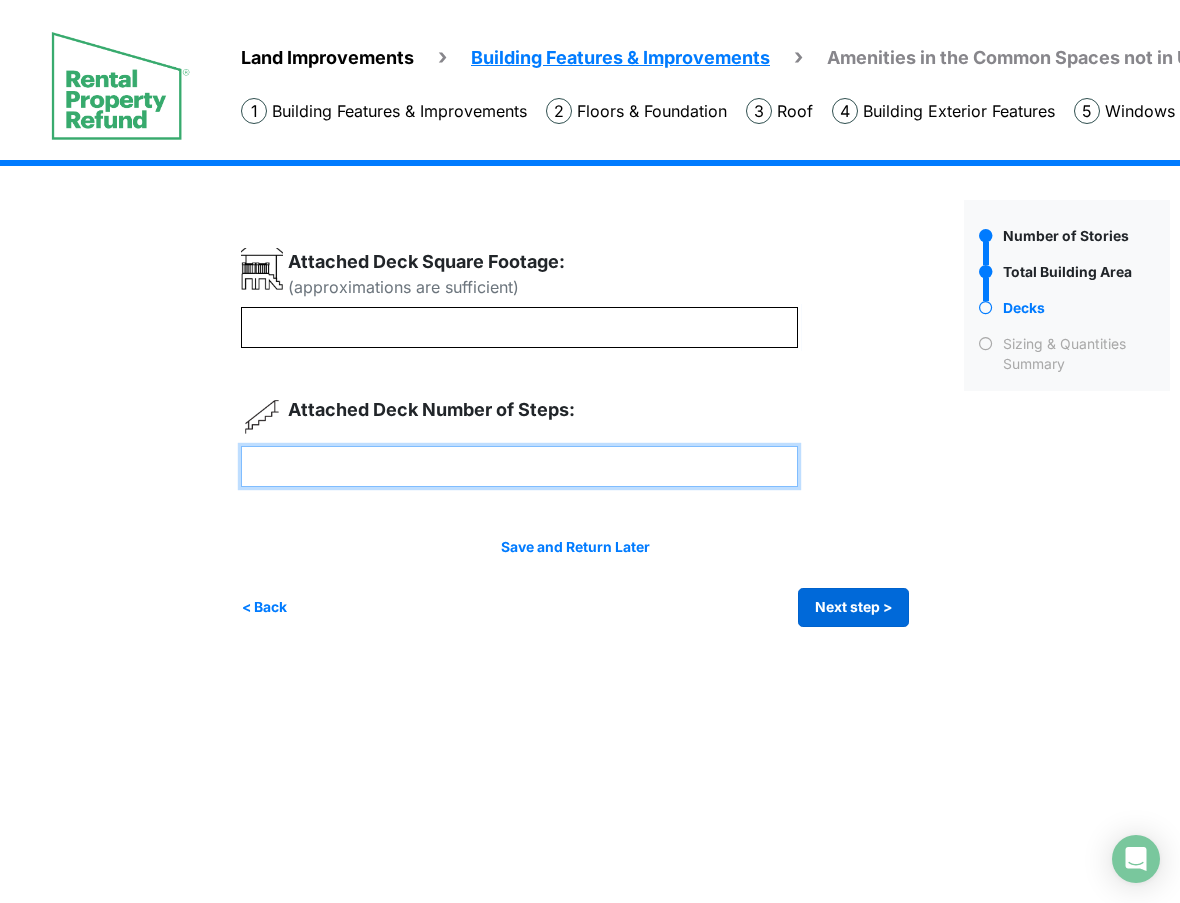 type on "*" 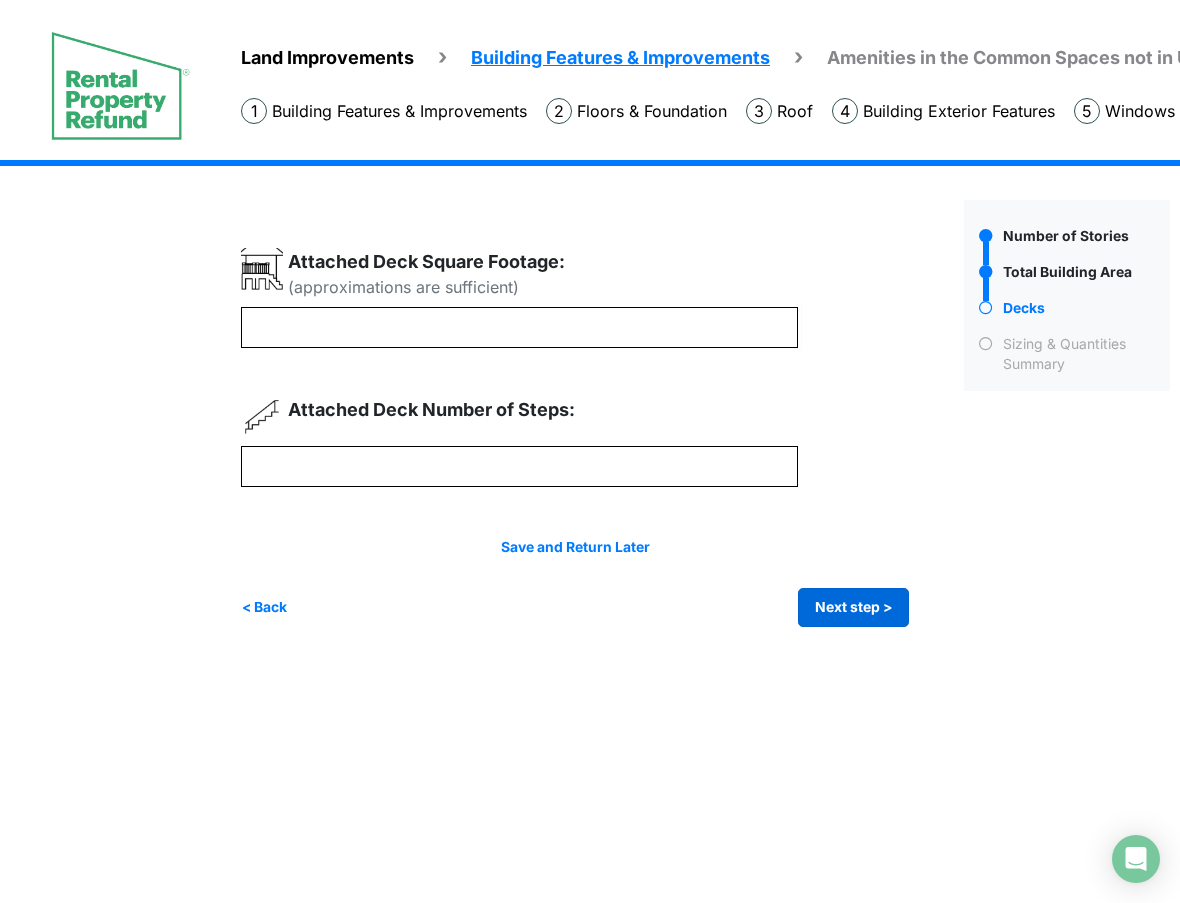 click on "Next step >" at bounding box center (853, 607) 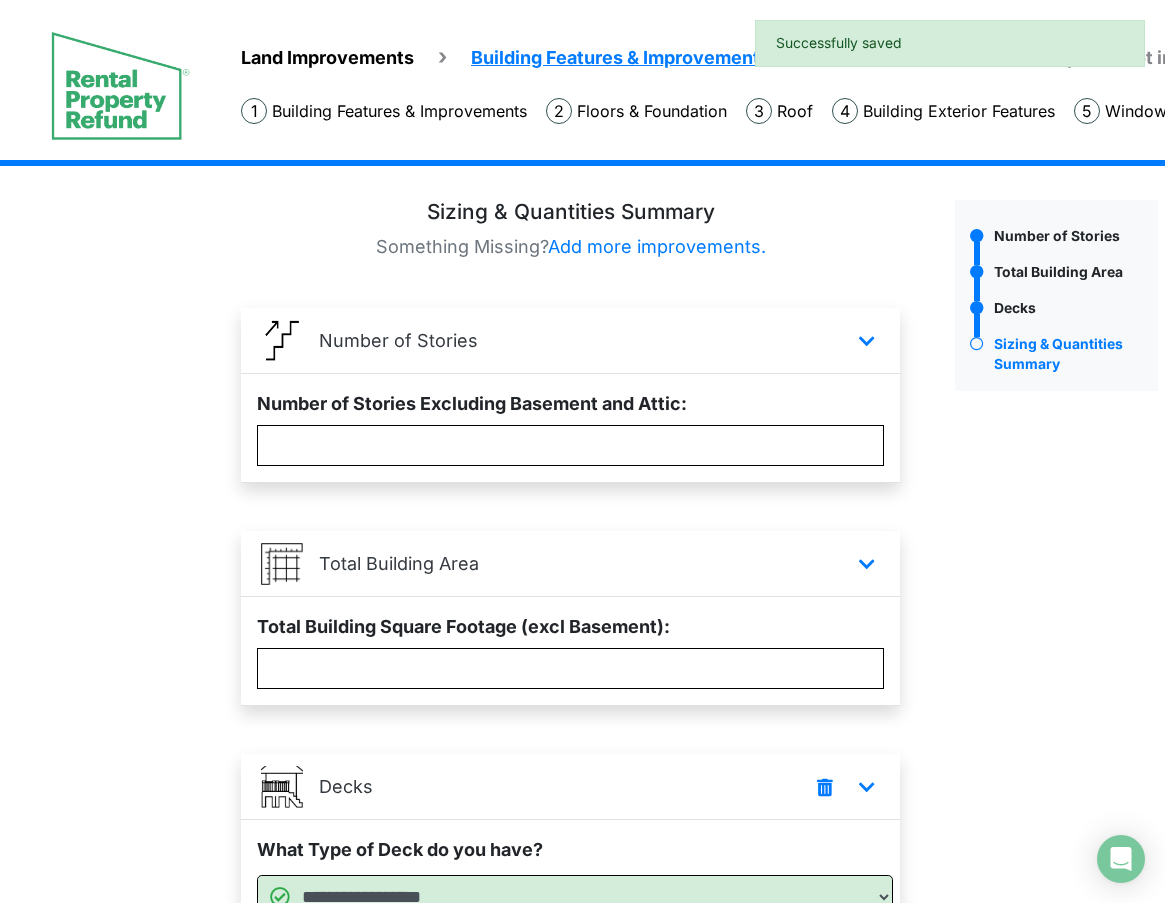scroll, scrollTop: 411, scrollLeft: 0, axis: vertical 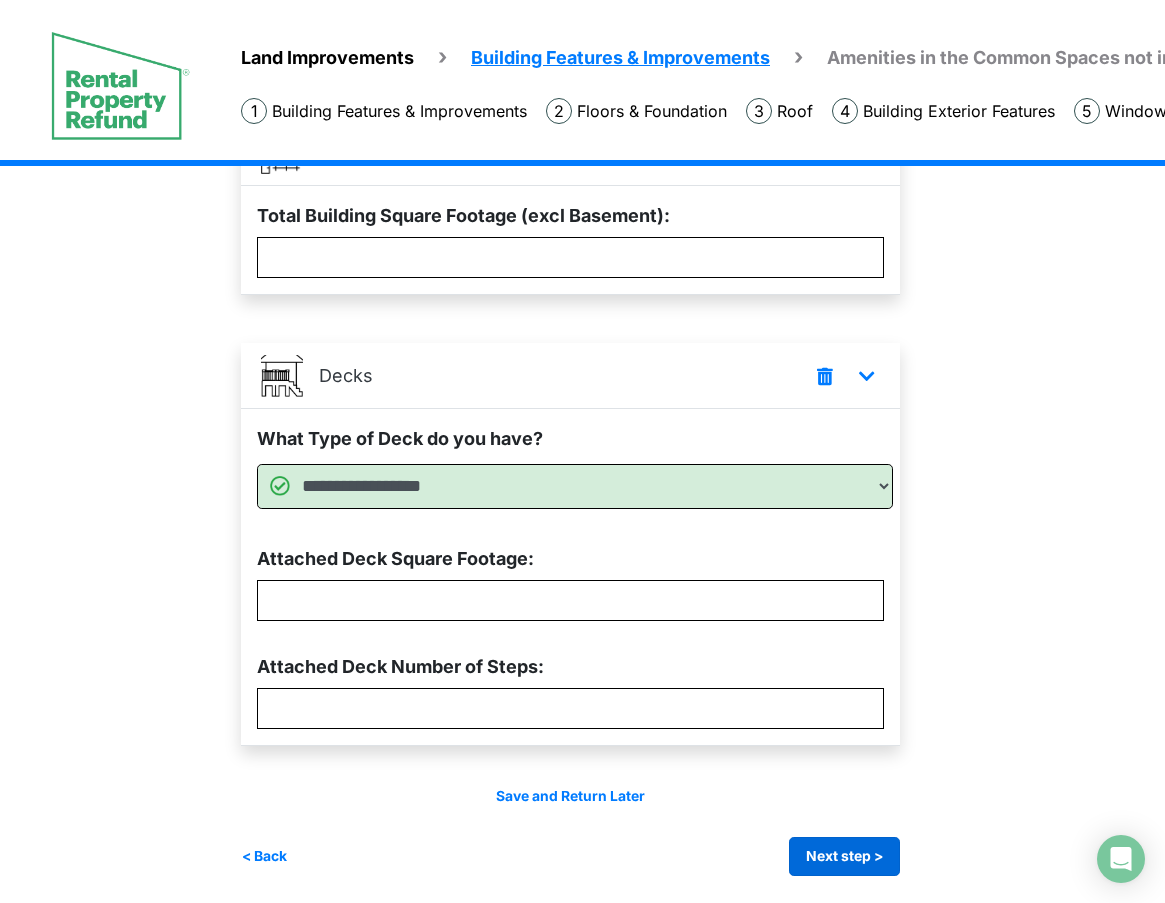 click on "Next step >" at bounding box center [844, 856] 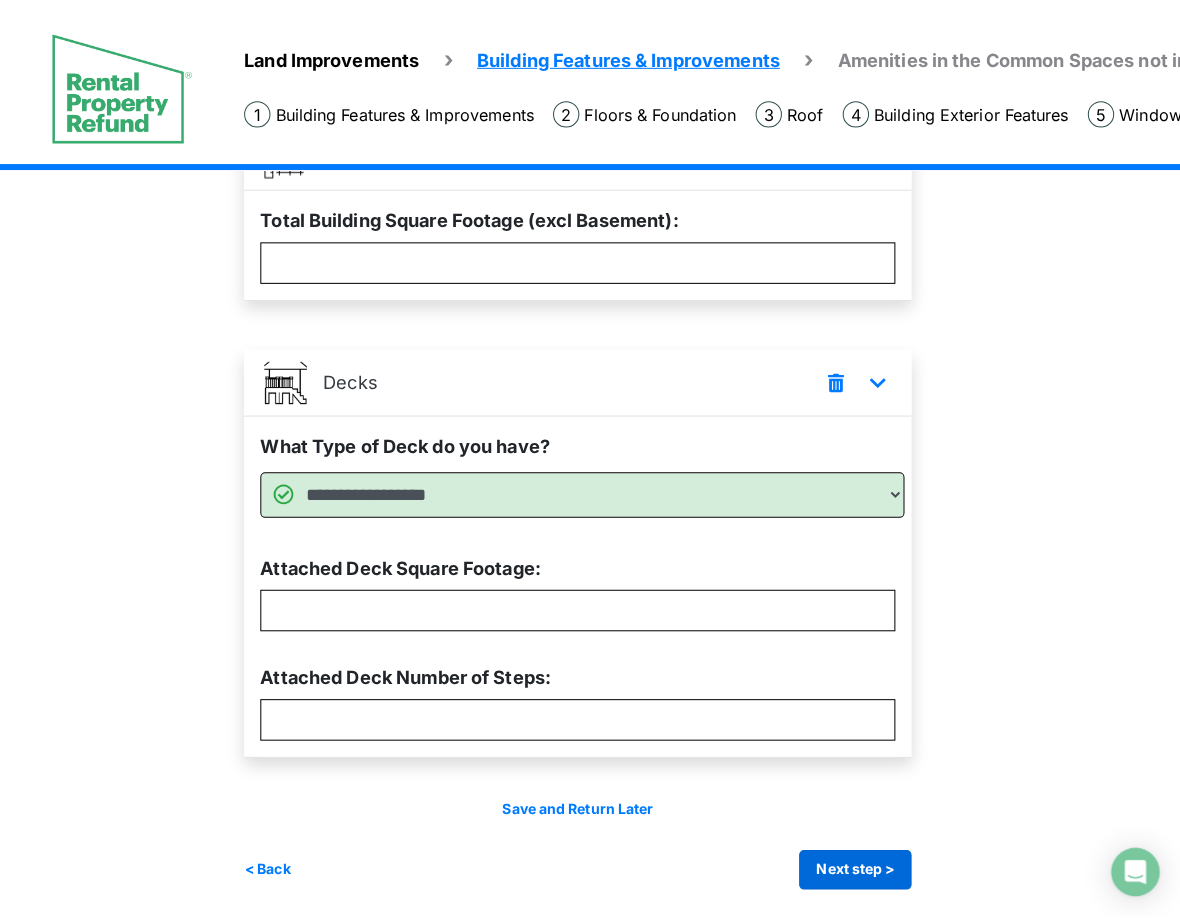scroll, scrollTop: 0, scrollLeft: 0, axis: both 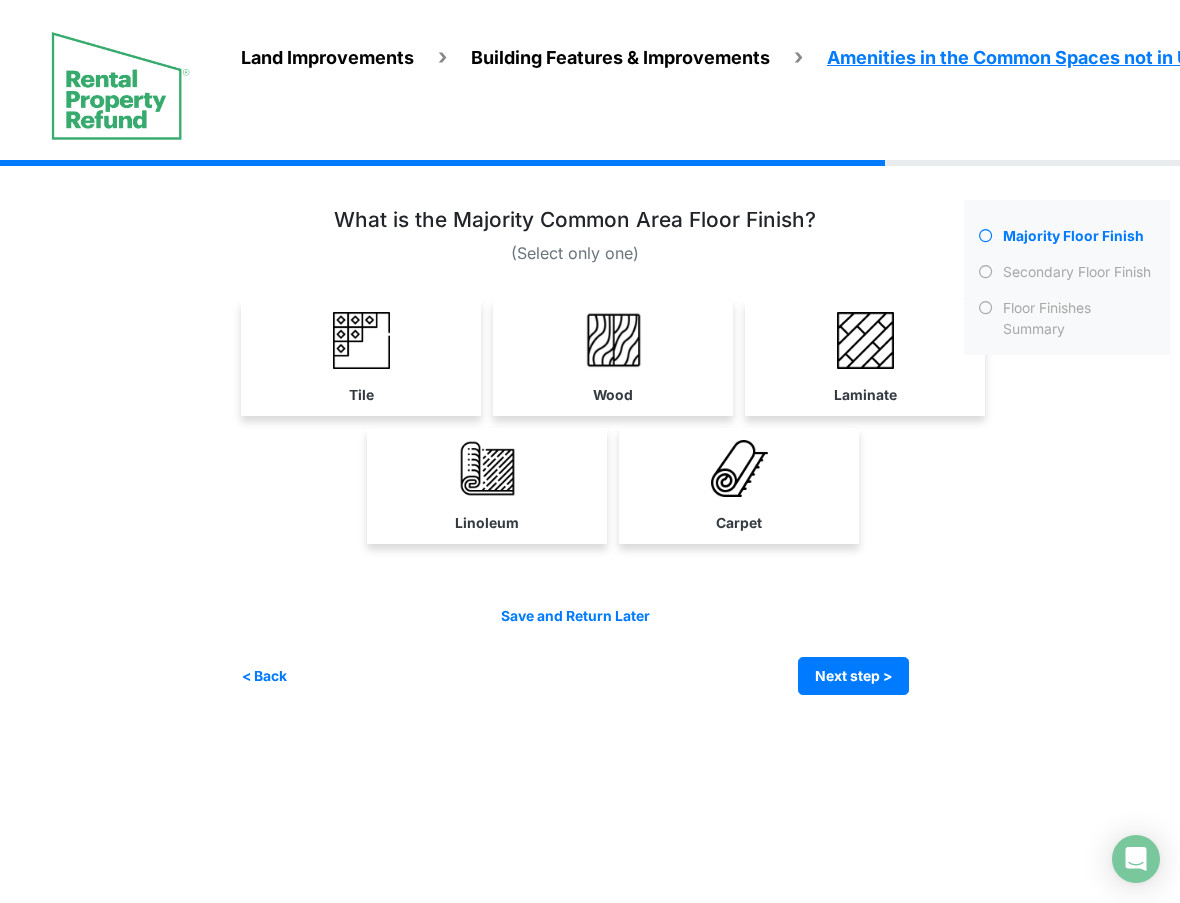 click on "Tile" at bounding box center (361, 358) 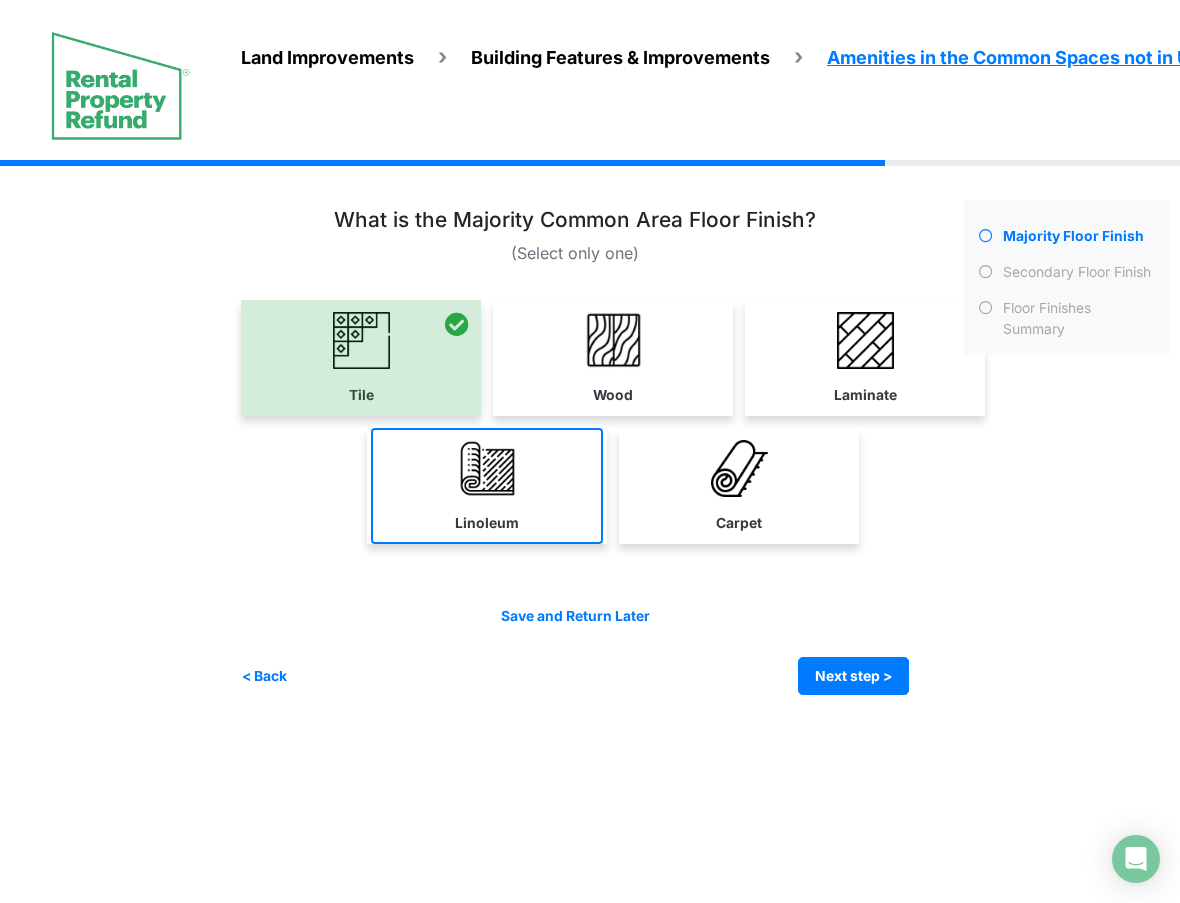 click on "Linoleum" at bounding box center [487, 486] 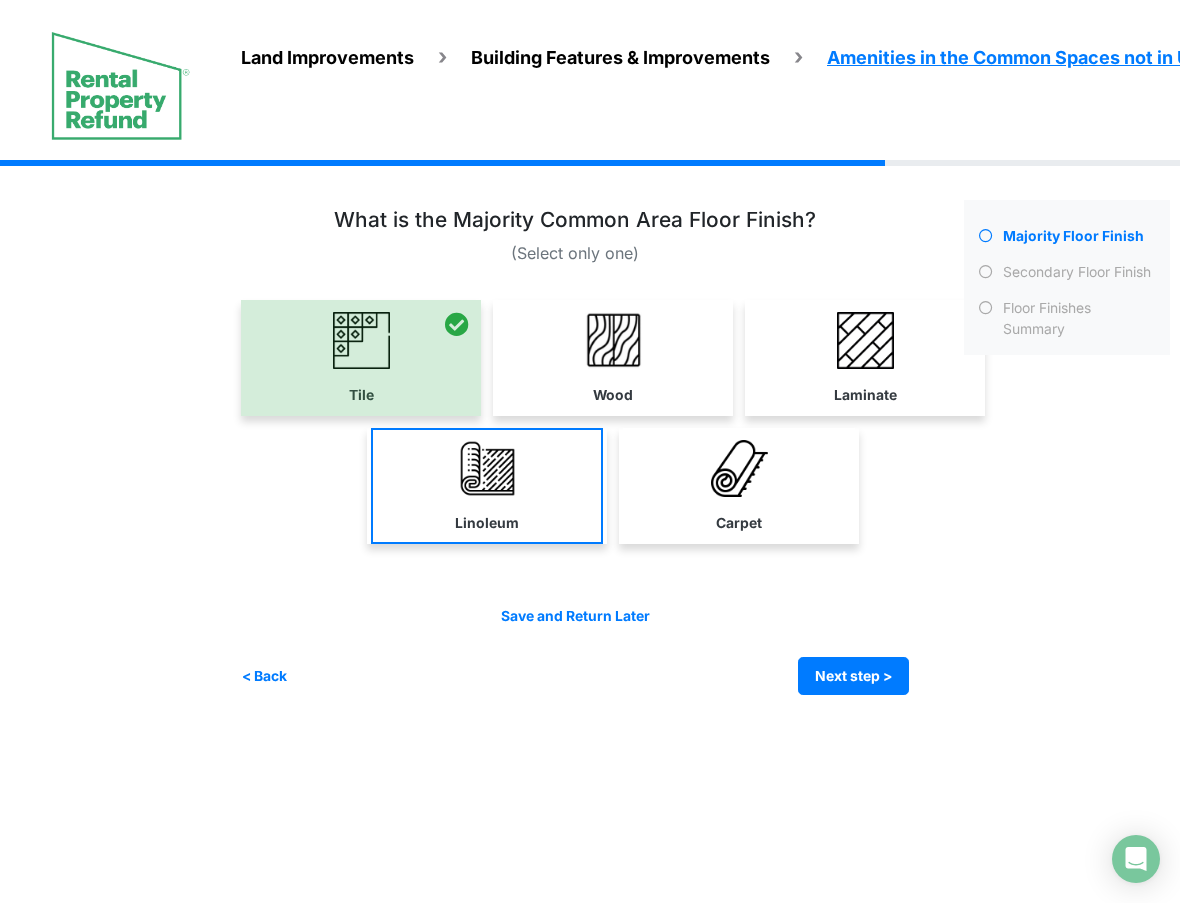 select on "*" 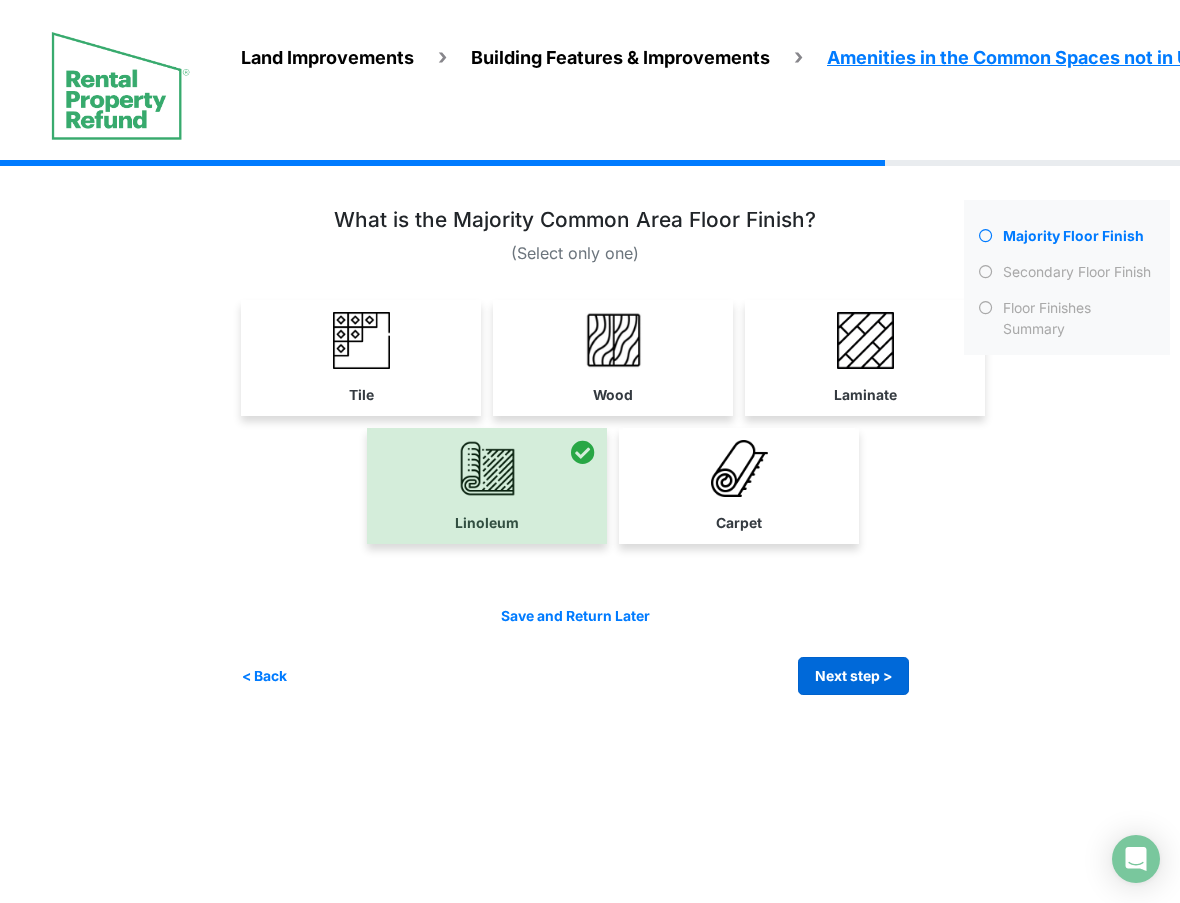 click on "Next step >" at bounding box center [853, 676] 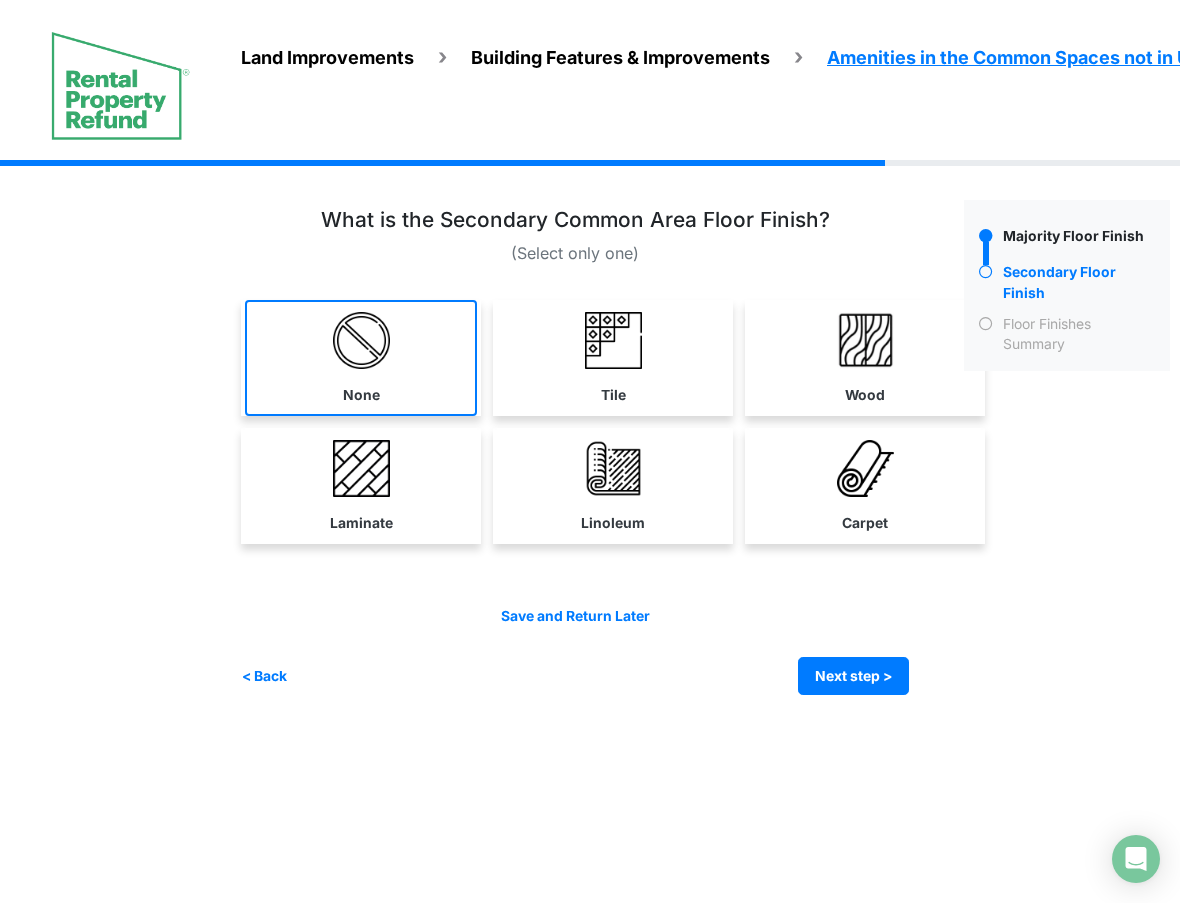 click on "None" at bounding box center (361, 358) 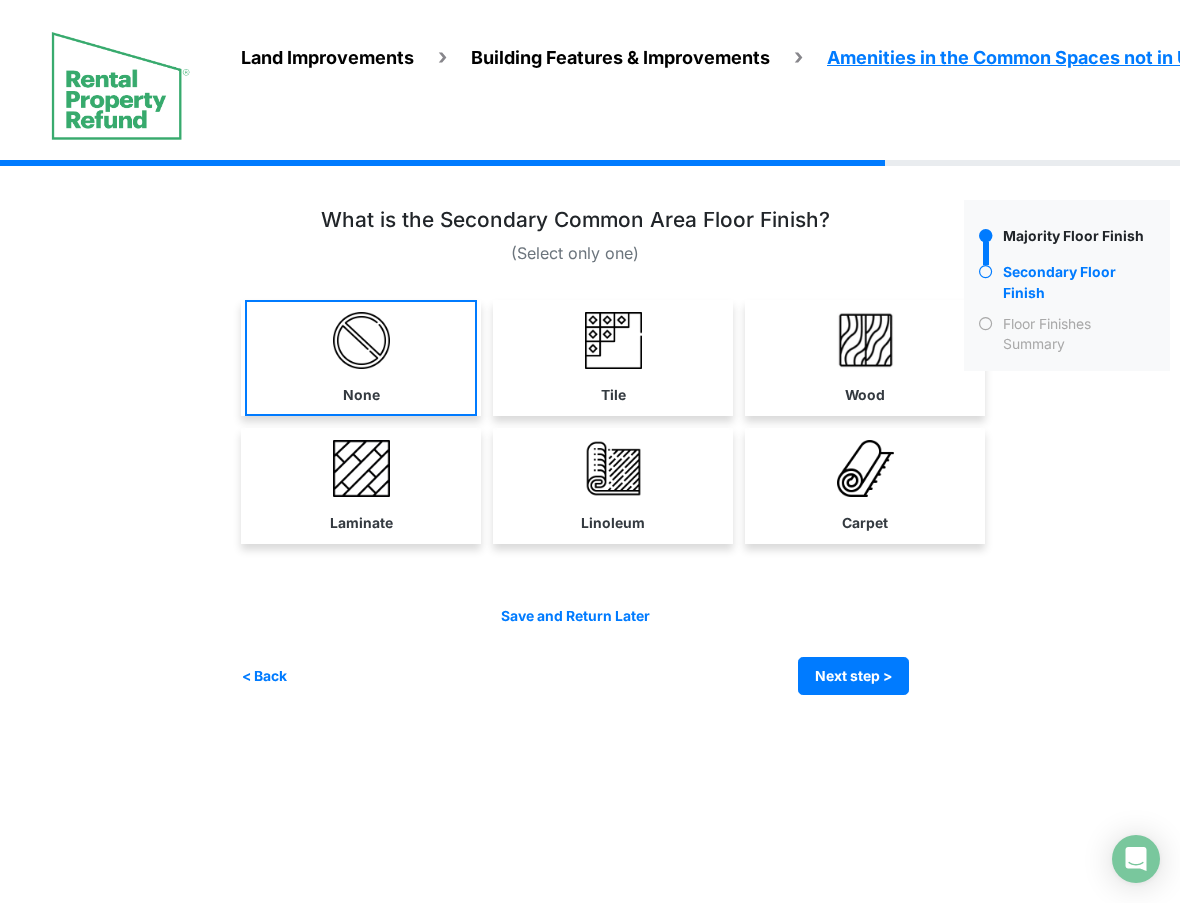 select on "*" 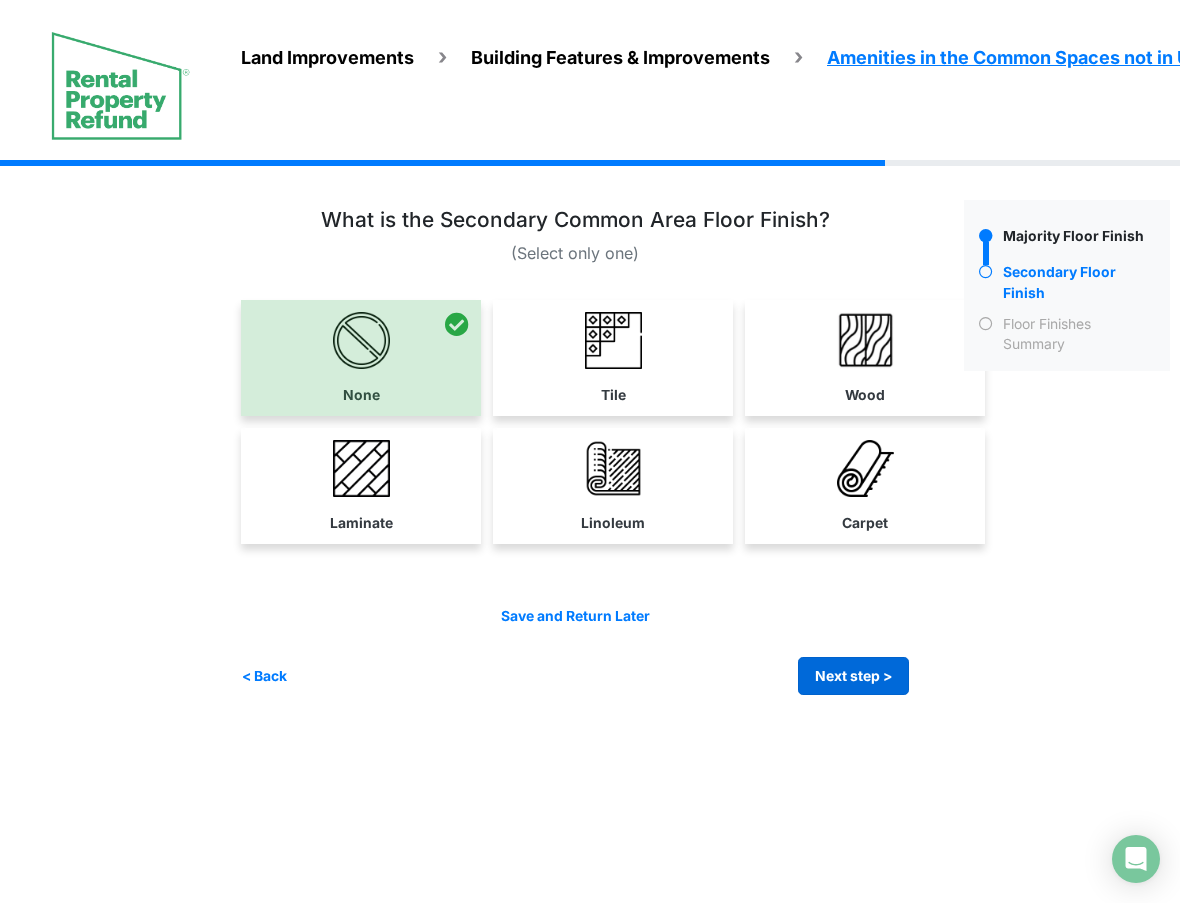 click on "Next step >" at bounding box center [853, 676] 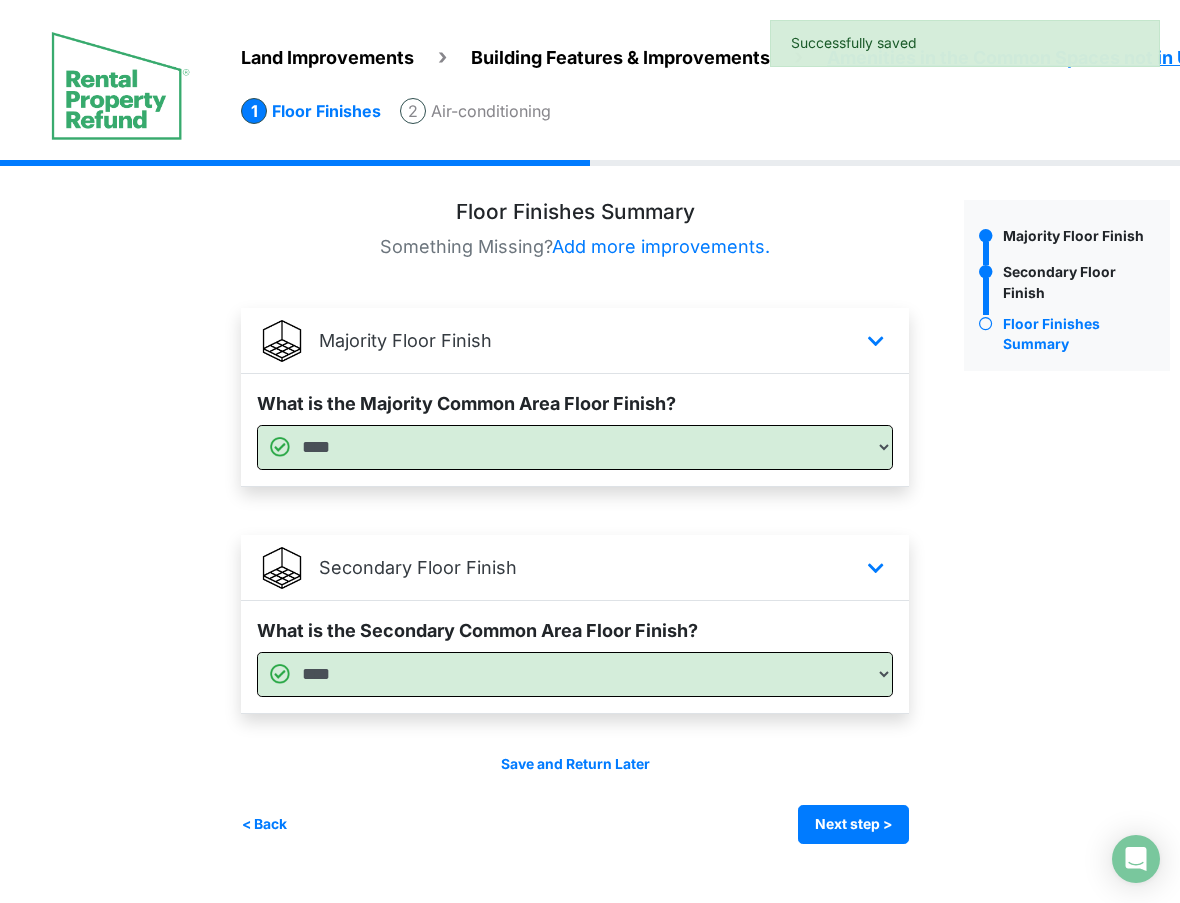 click on "Irrigation Flag pole" at bounding box center (713, 517) 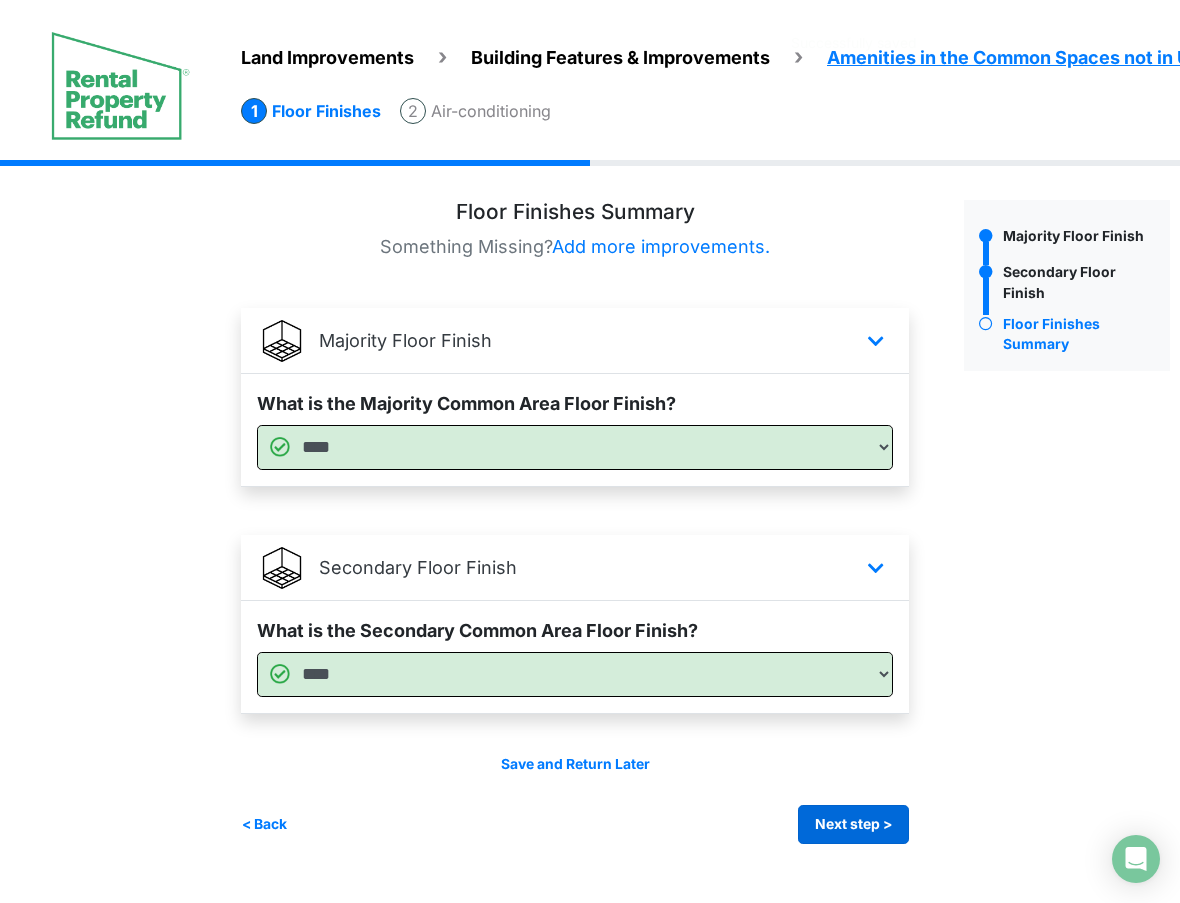 click on "Next step >" at bounding box center (853, 824) 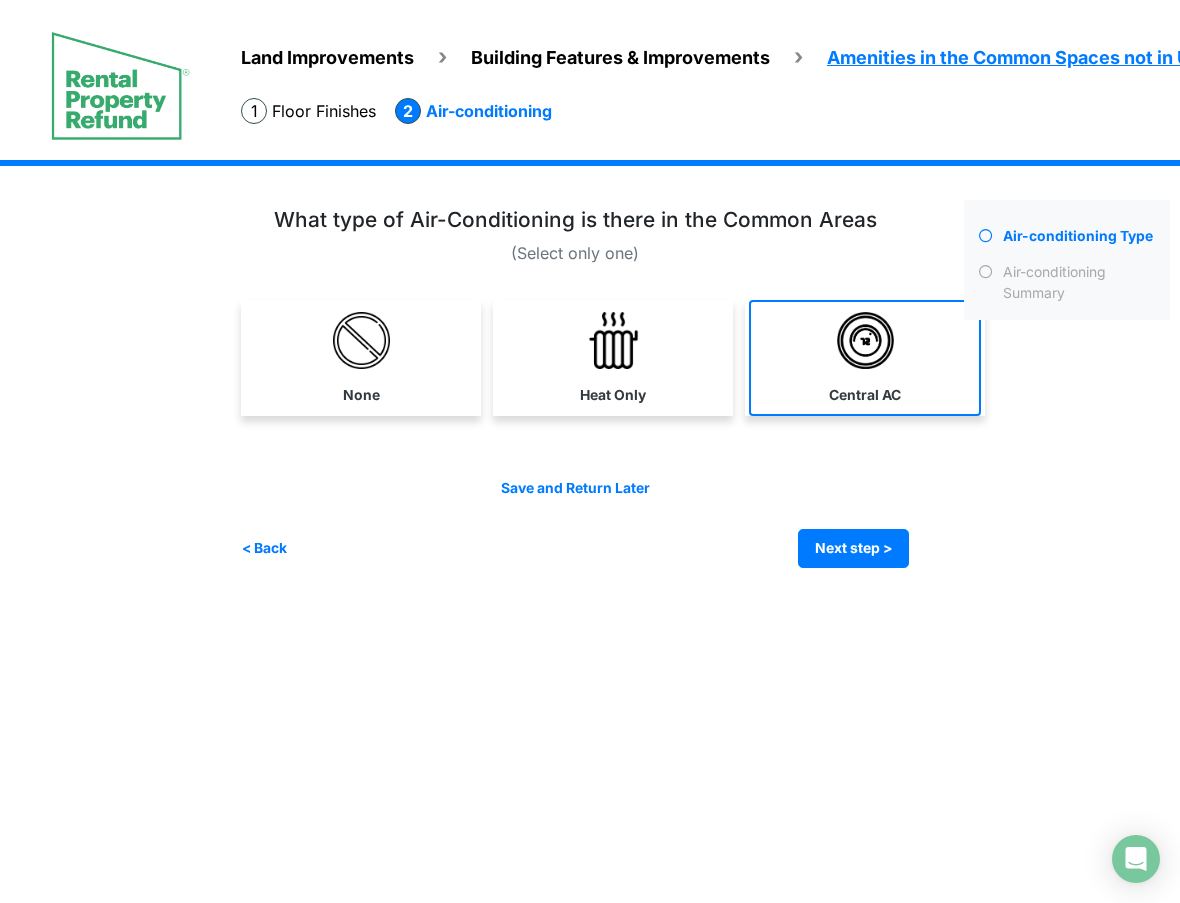 click on "Central AC" at bounding box center (865, 358) 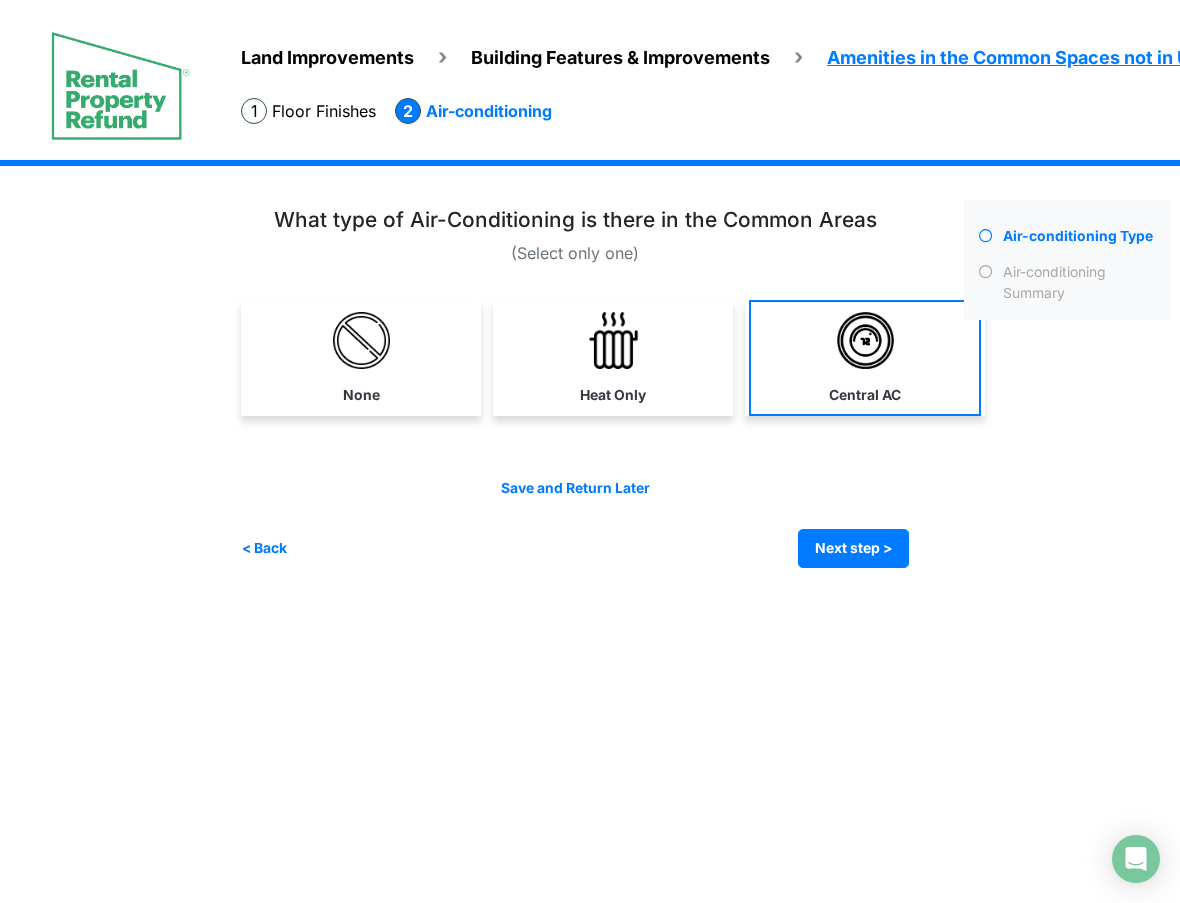 select on "*" 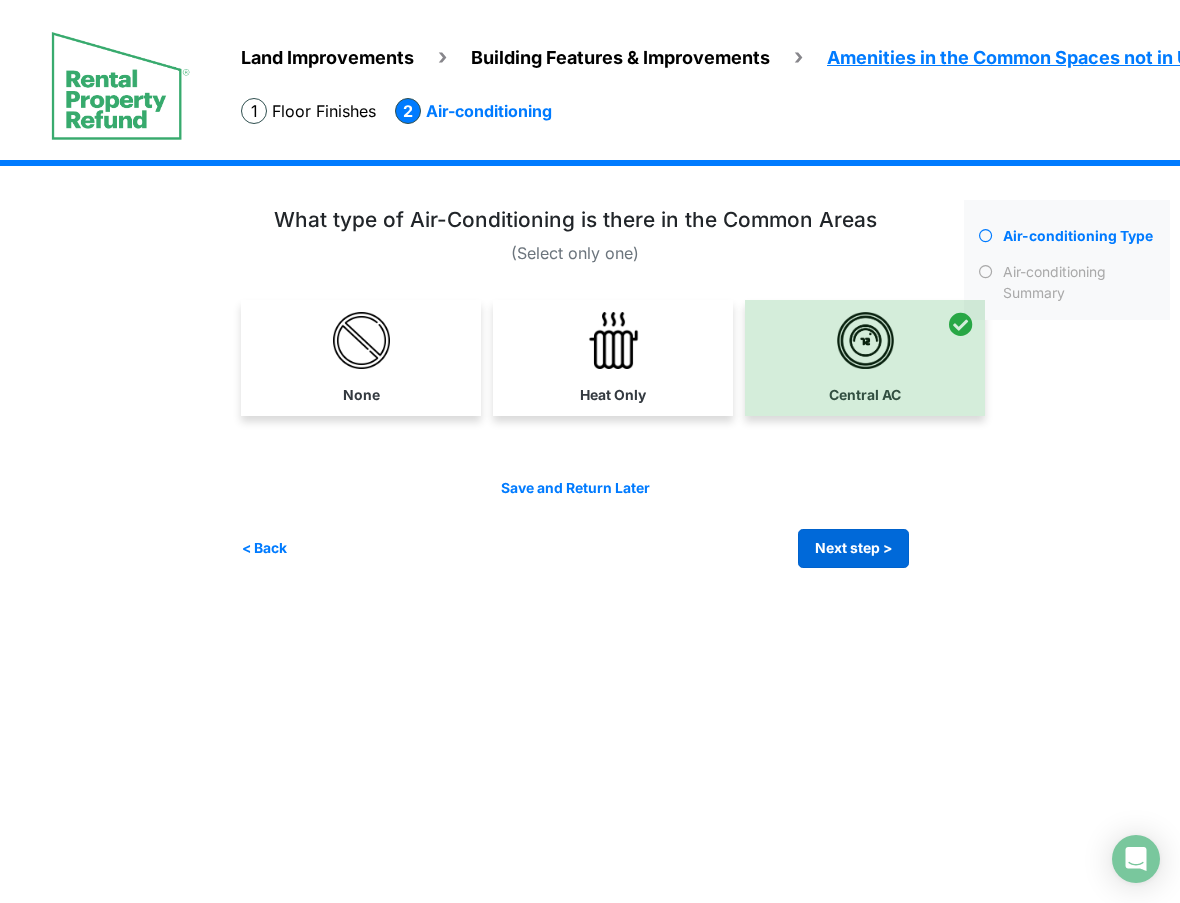 click on "Next step >" at bounding box center [853, 548] 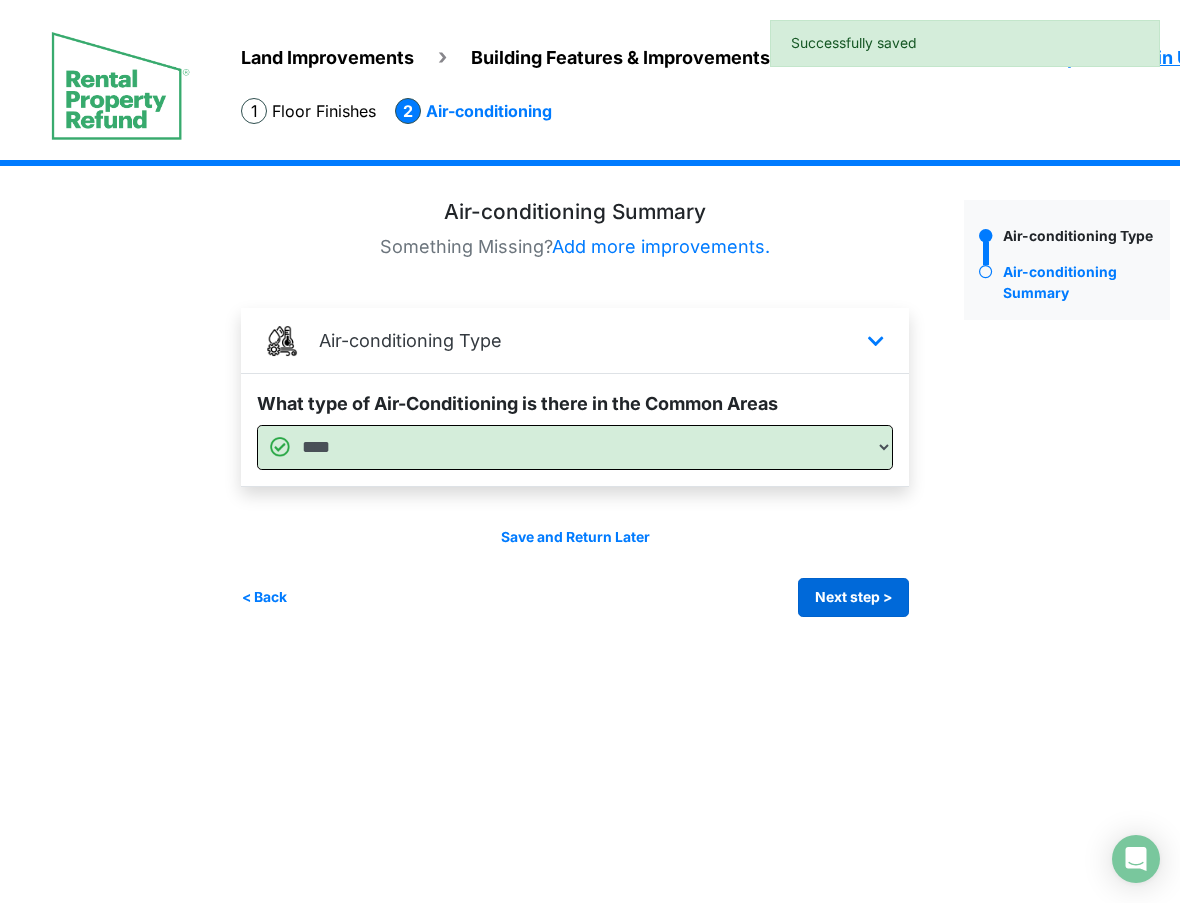 click on "Next step >" at bounding box center (853, 597) 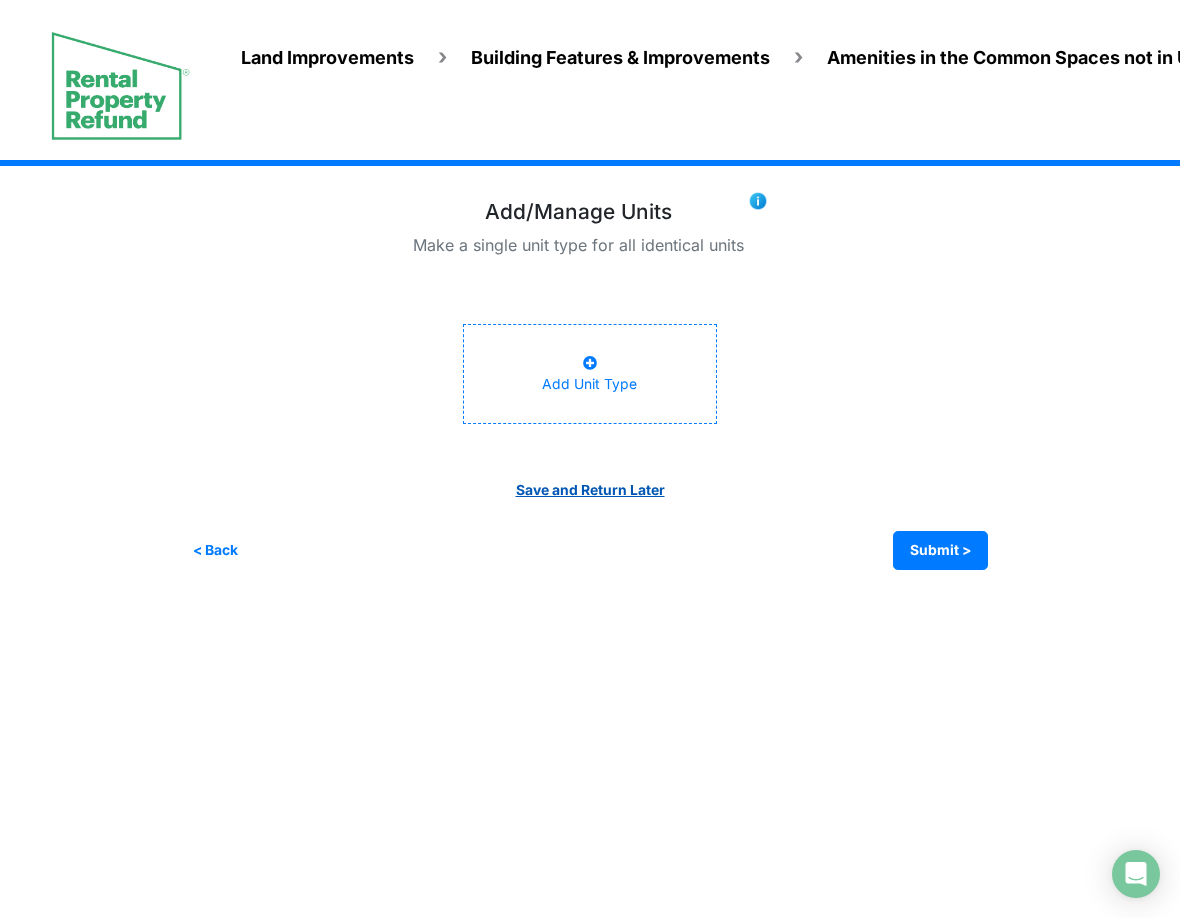 click on "Save and Return Later" at bounding box center (590, 490) 